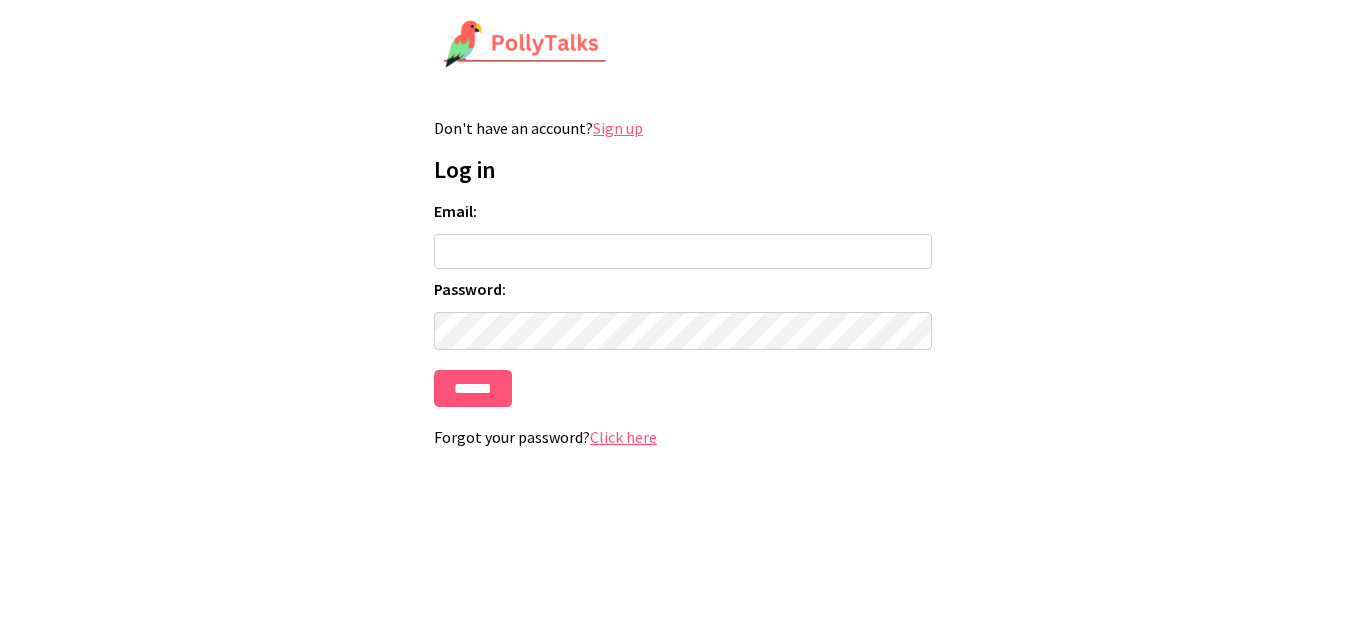scroll, scrollTop: 0, scrollLeft: 0, axis: both 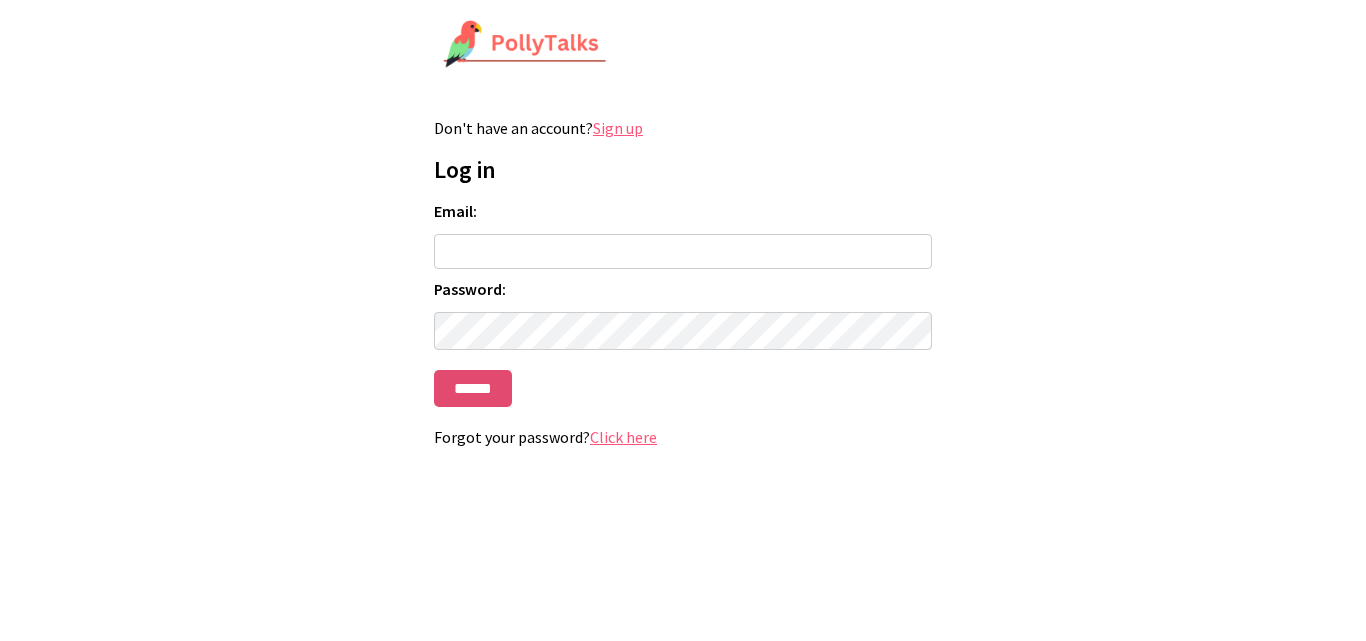 type on "**********" 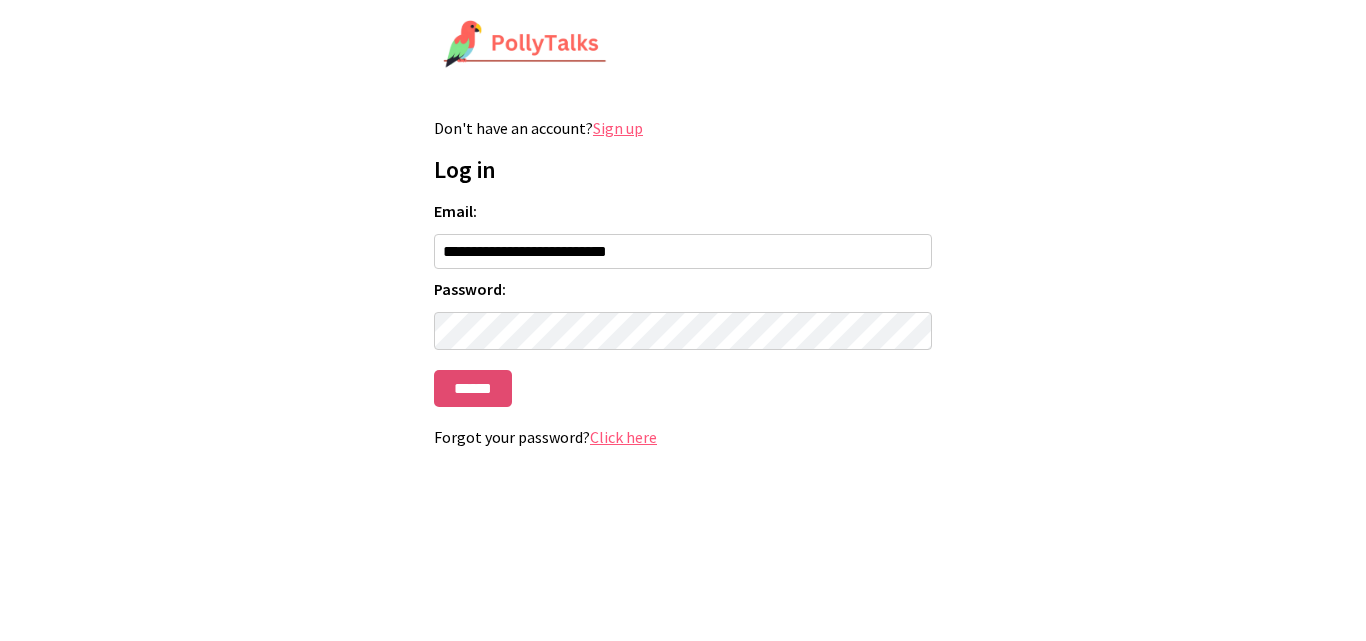 click on "******" at bounding box center (473, 388) 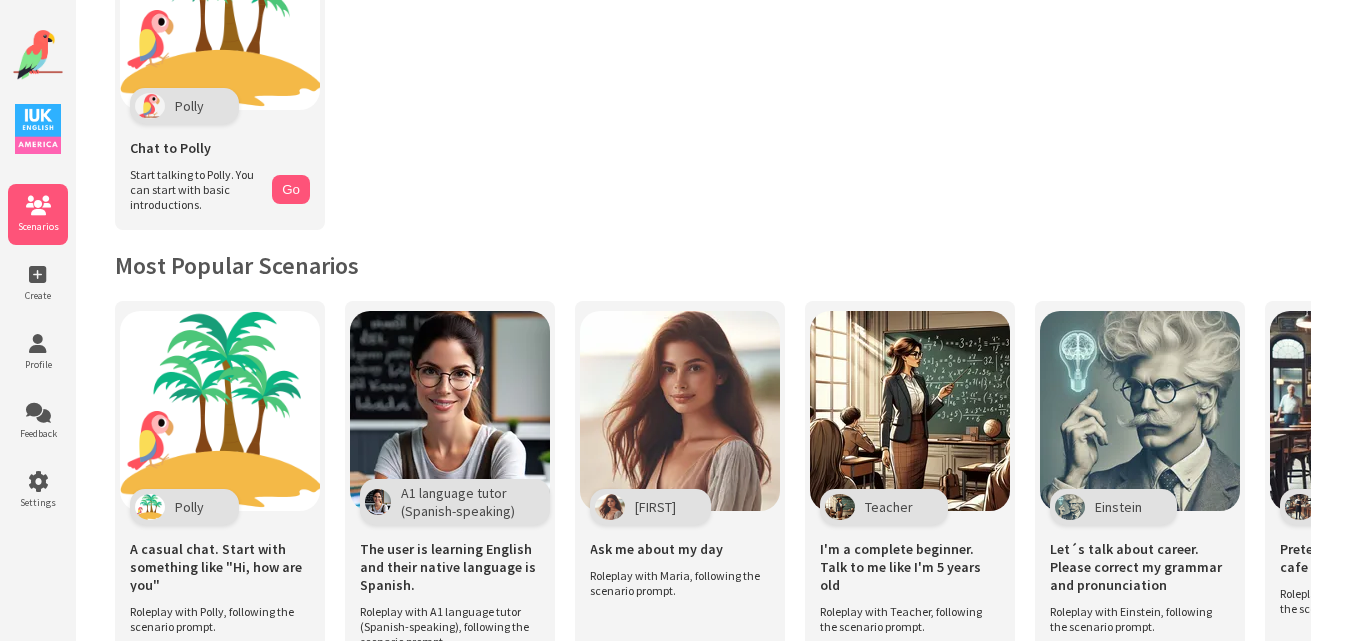 scroll, scrollTop: 221, scrollLeft: 0, axis: vertical 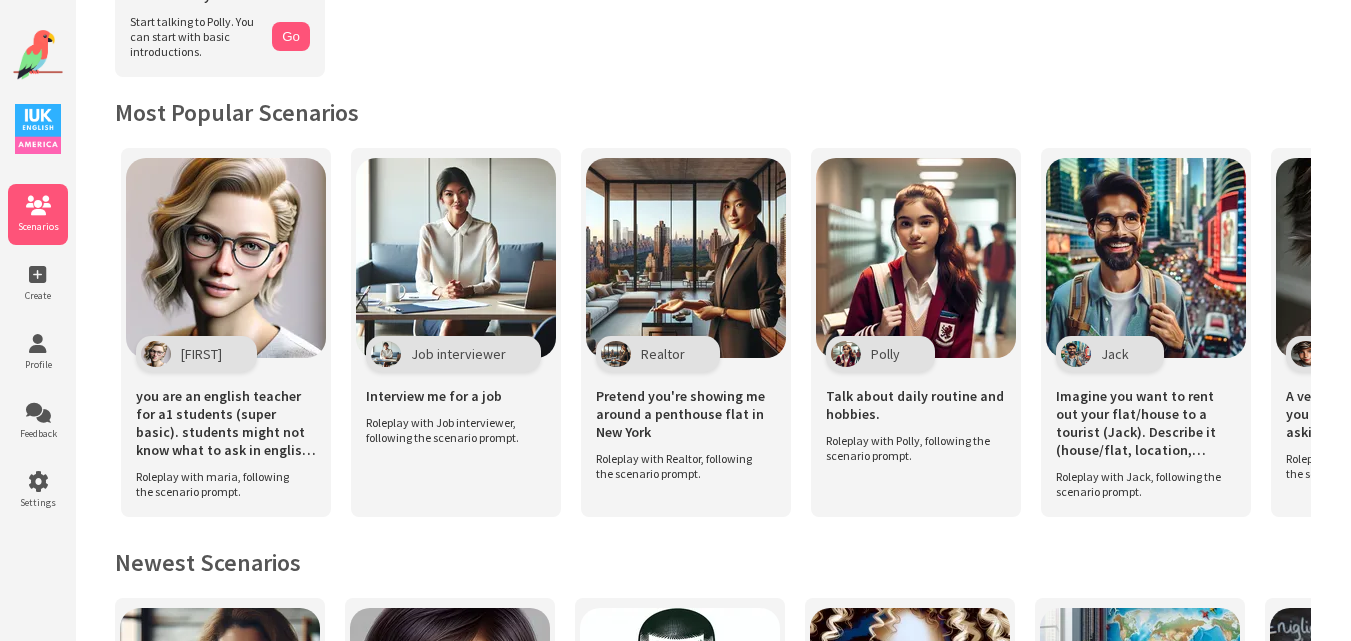 drag, startPoint x: 963, startPoint y: 157, endPoint x: 874, endPoint y: 44, distance: 143.8402 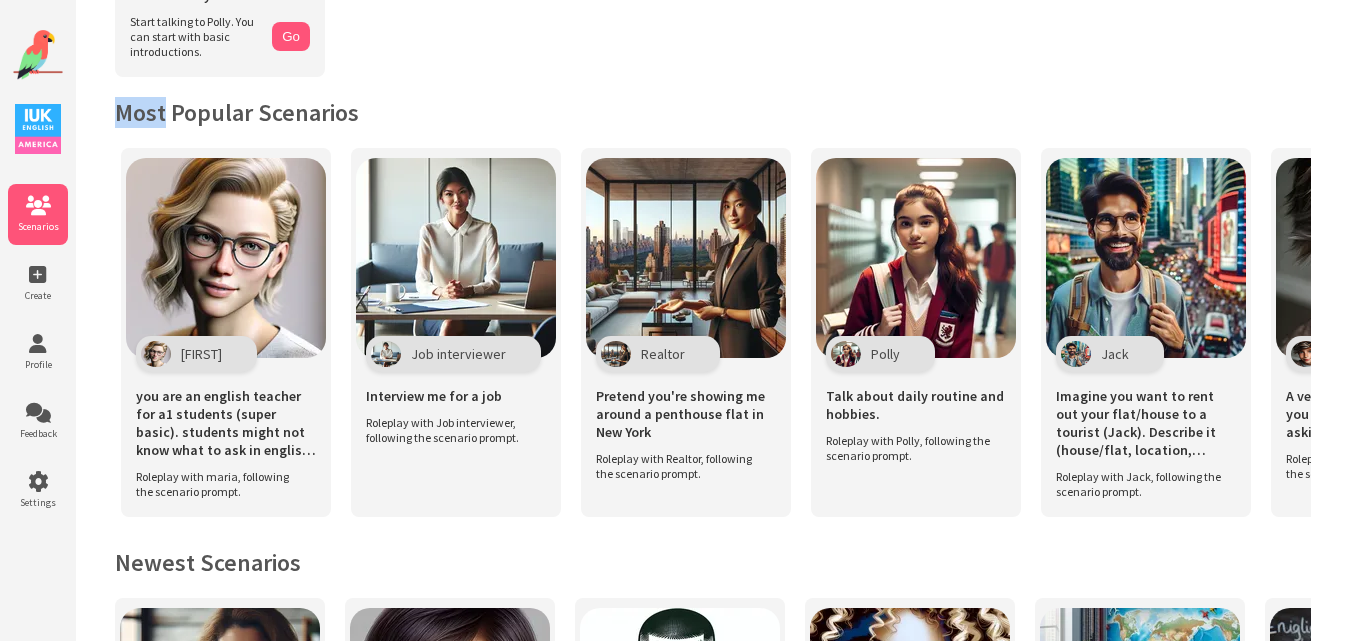 click on "Get Started
Polly
Chat to Polly
Start talking to Polly. You can start with basic introductions.
Go
Most Popular Scenarios
Polly
A casual chat. Start with something like "Hi, how are you"
Roleplay with Polly, following the scenario prompt.
A1 language tutor (Spanish-speaking)" at bounding box center (713, 684) 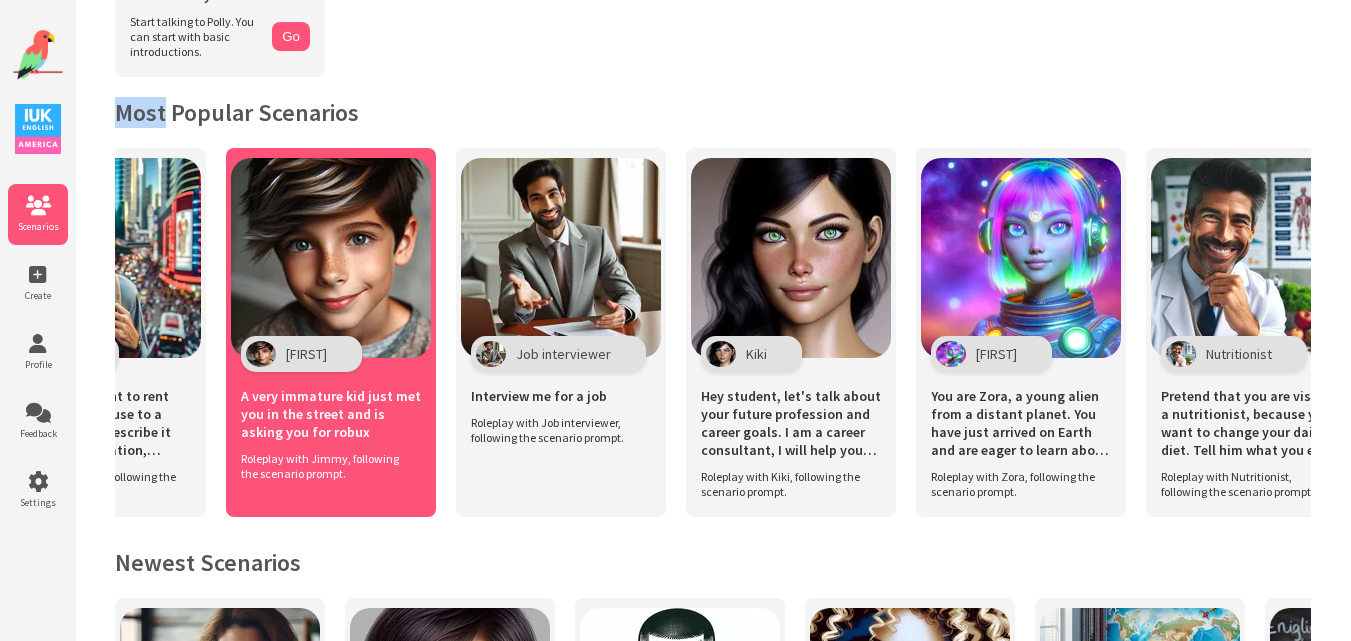 scroll, scrollTop: 0, scrollLeft: 4720, axis: horizontal 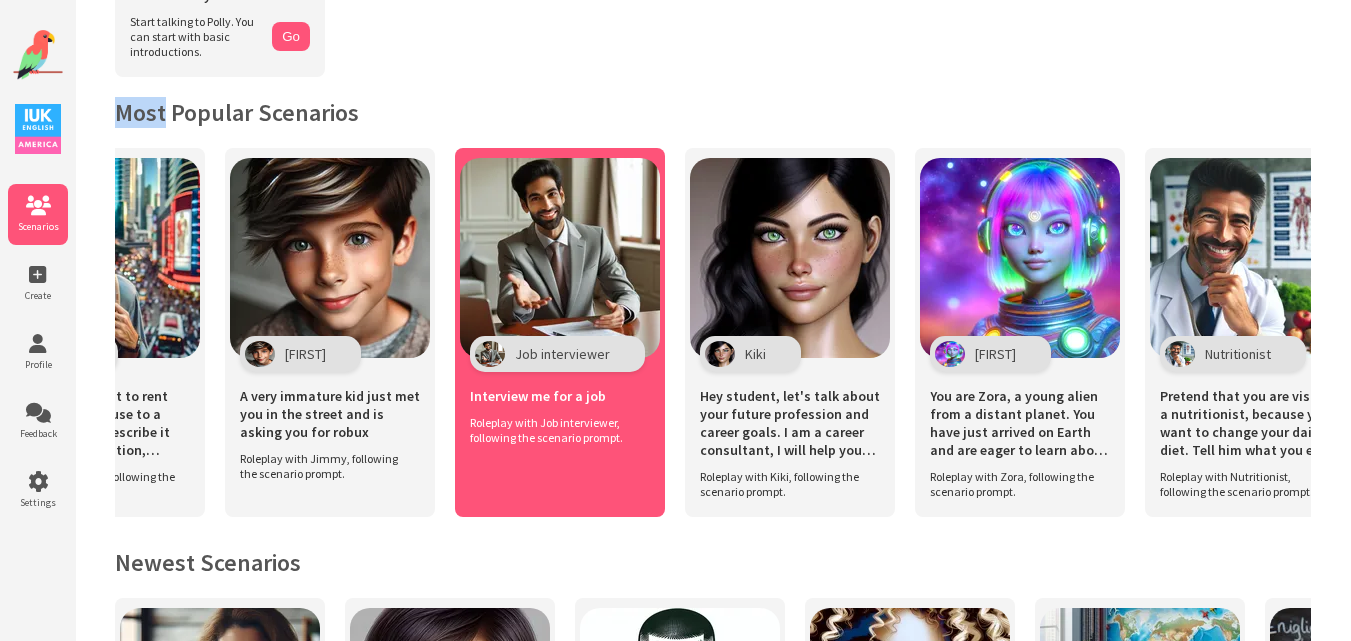 click at bounding box center [560, 258] 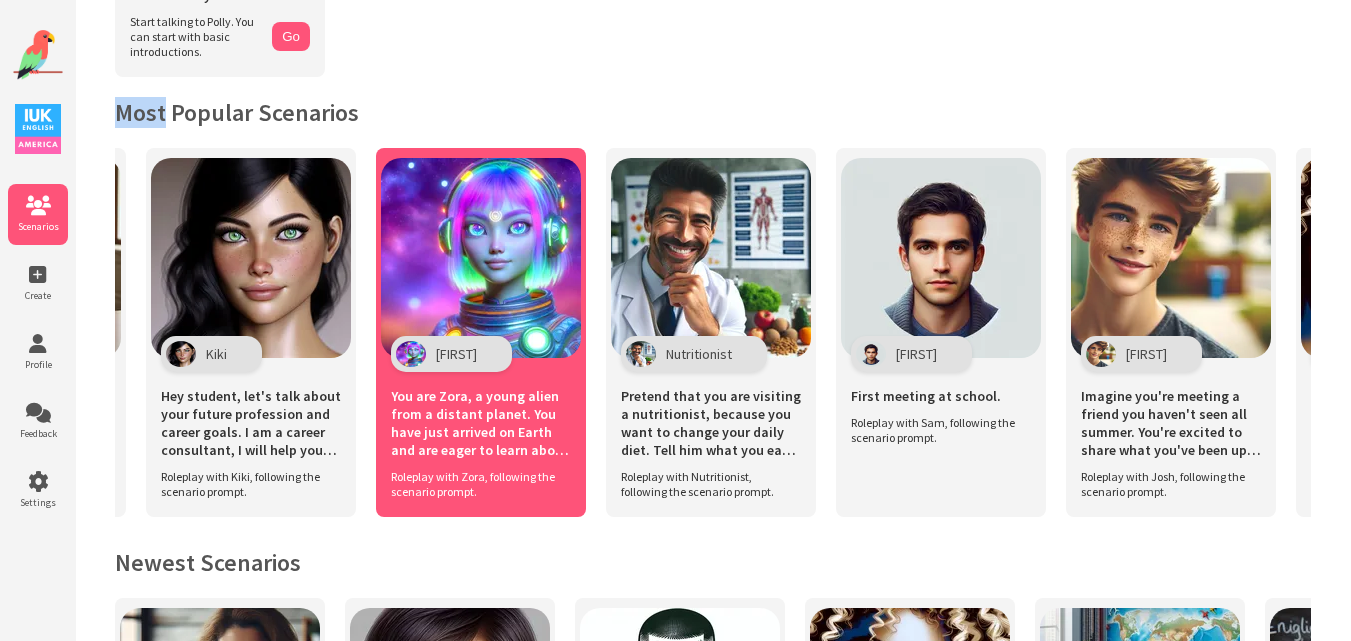 scroll, scrollTop: 0, scrollLeft: 5260, axis: horizontal 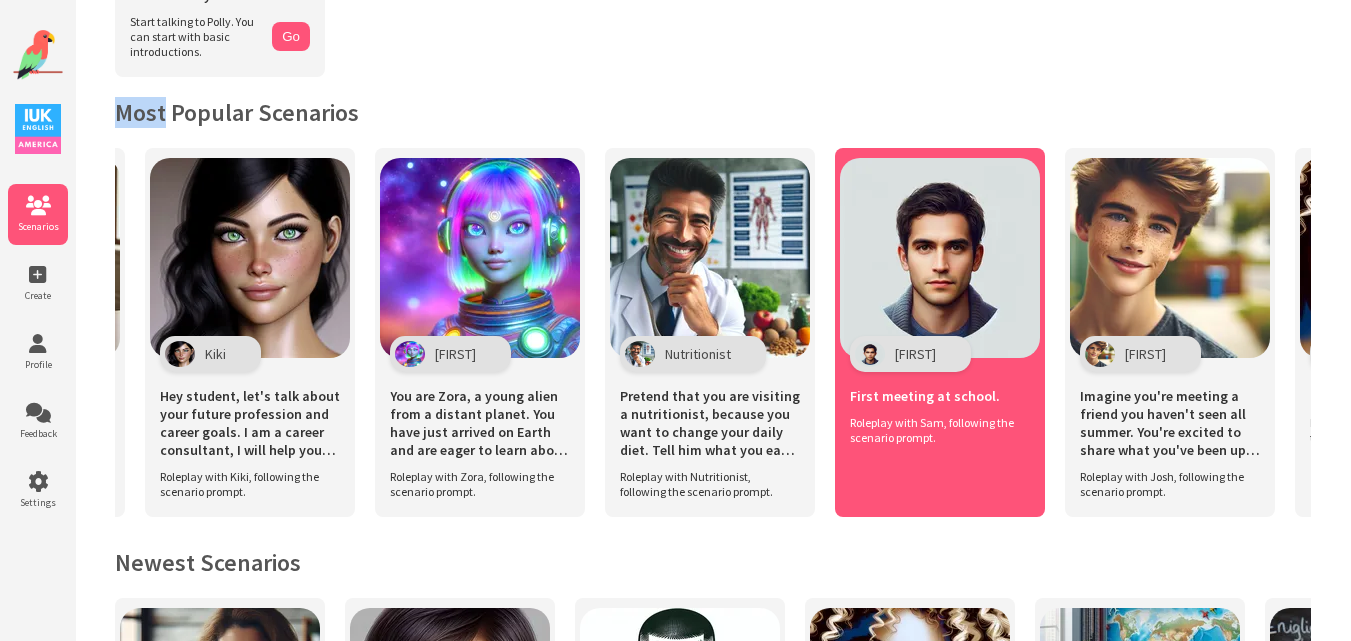 click at bounding box center (940, 258) 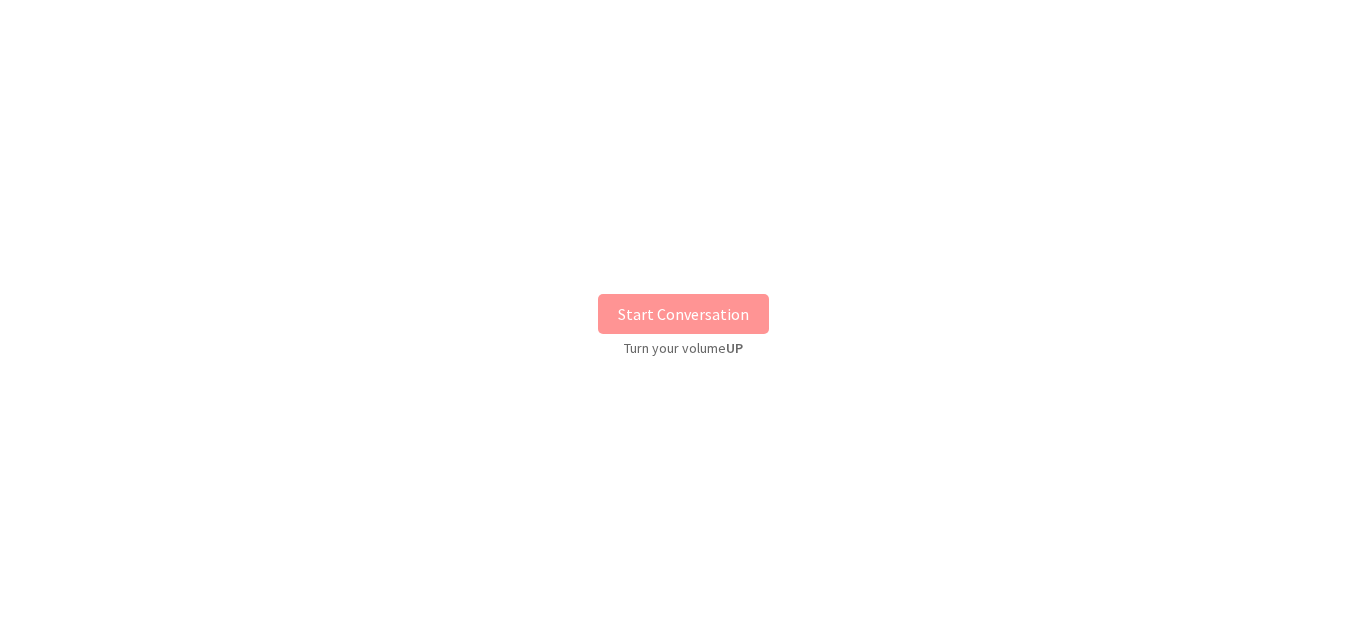 scroll, scrollTop: 0, scrollLeft: 0, axis: both 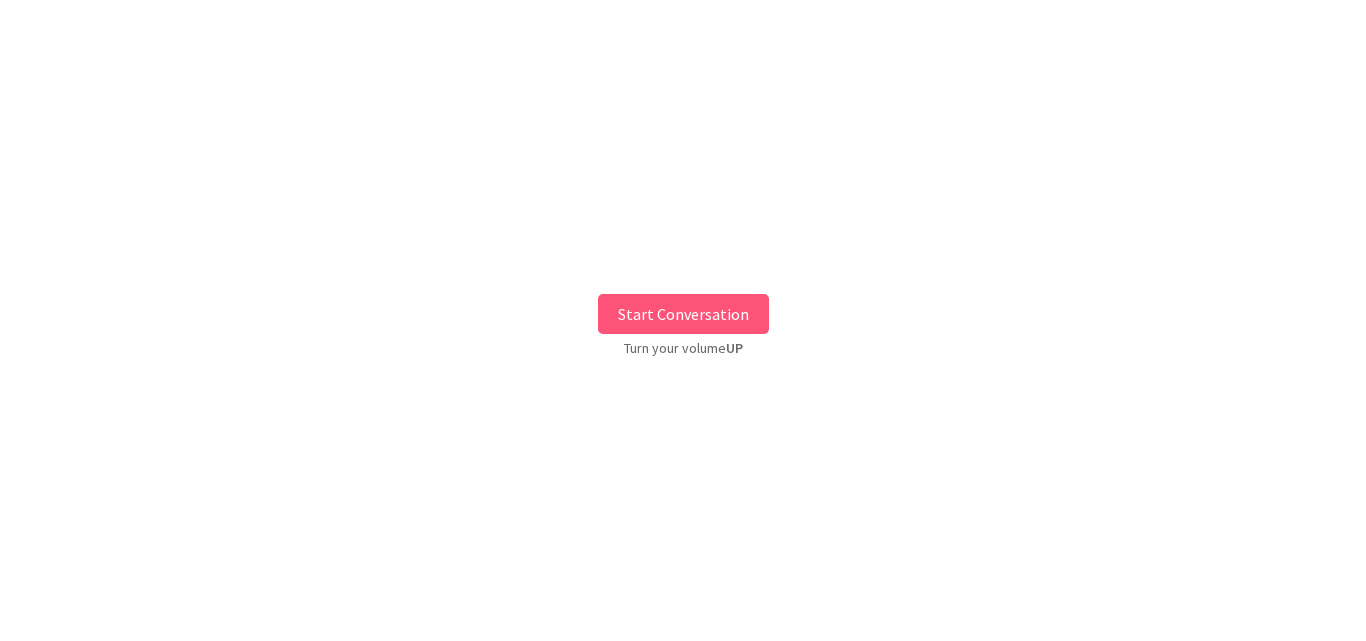 click on "Start Conversation" at bounding box center [683, 314] 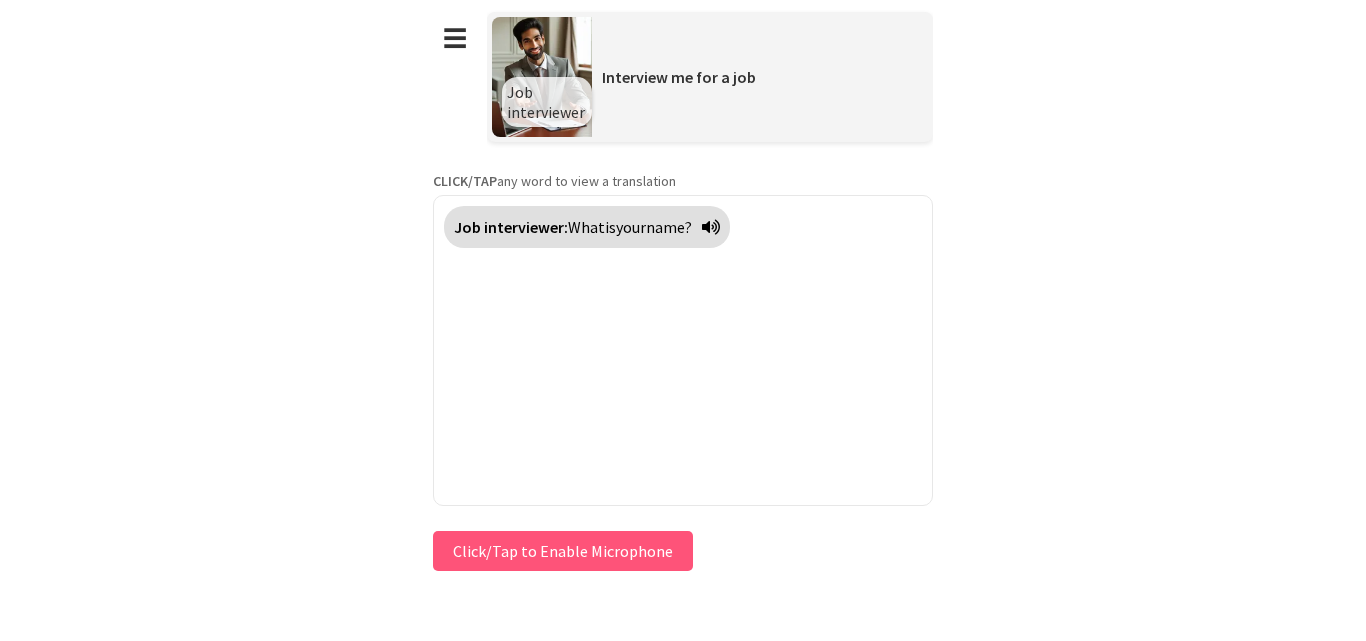 click on "Click/Tap to Enable Microphone" at bounding box center [563, 551] 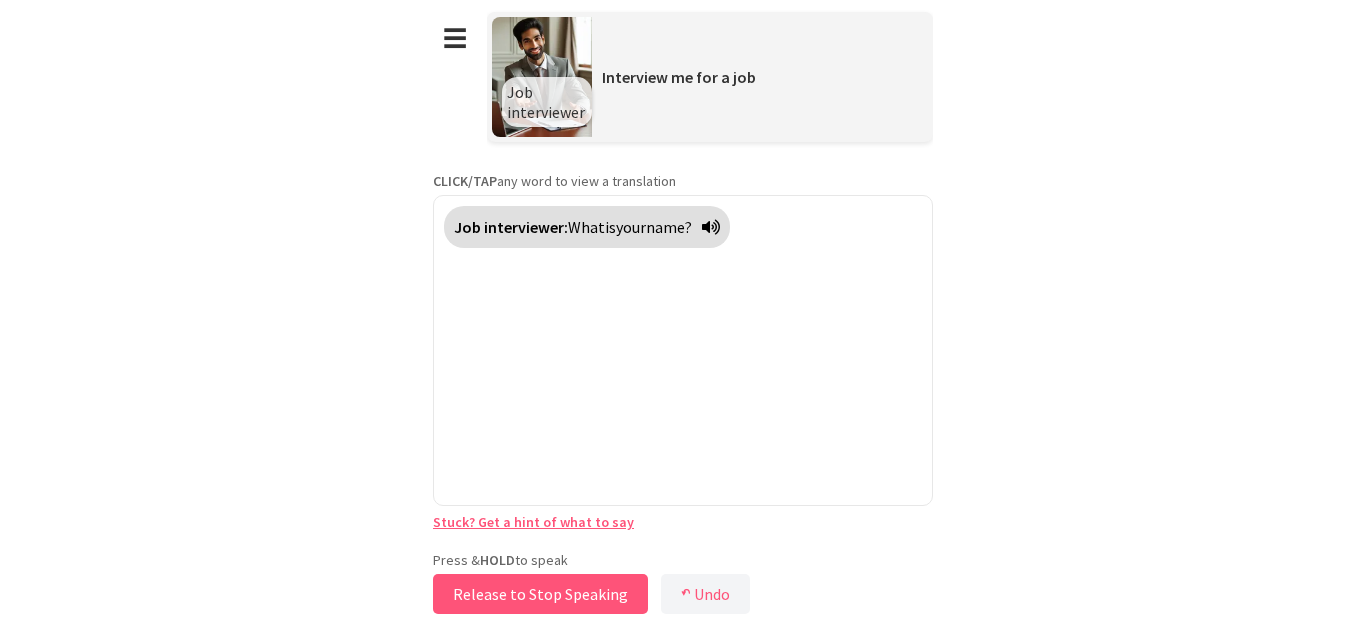 click on "Release to Stop Speaking" at bounding box center (540, 594) 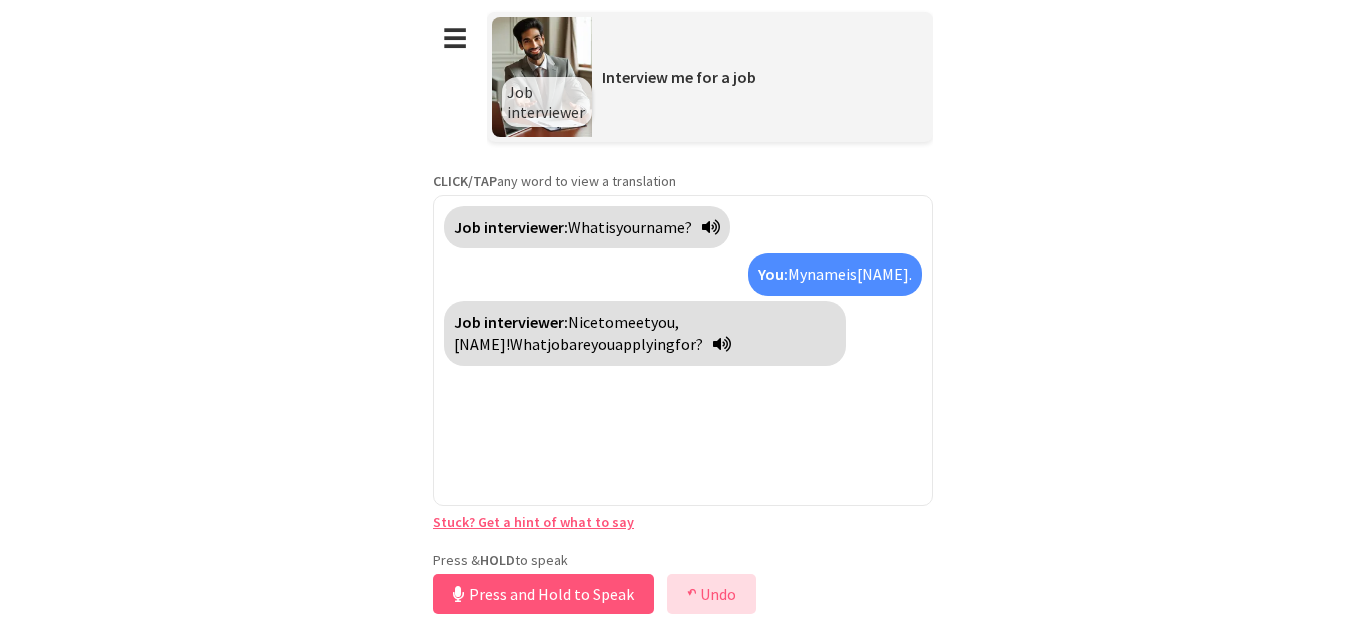 click on "↶  Undo" at bounding box center (711, 594) 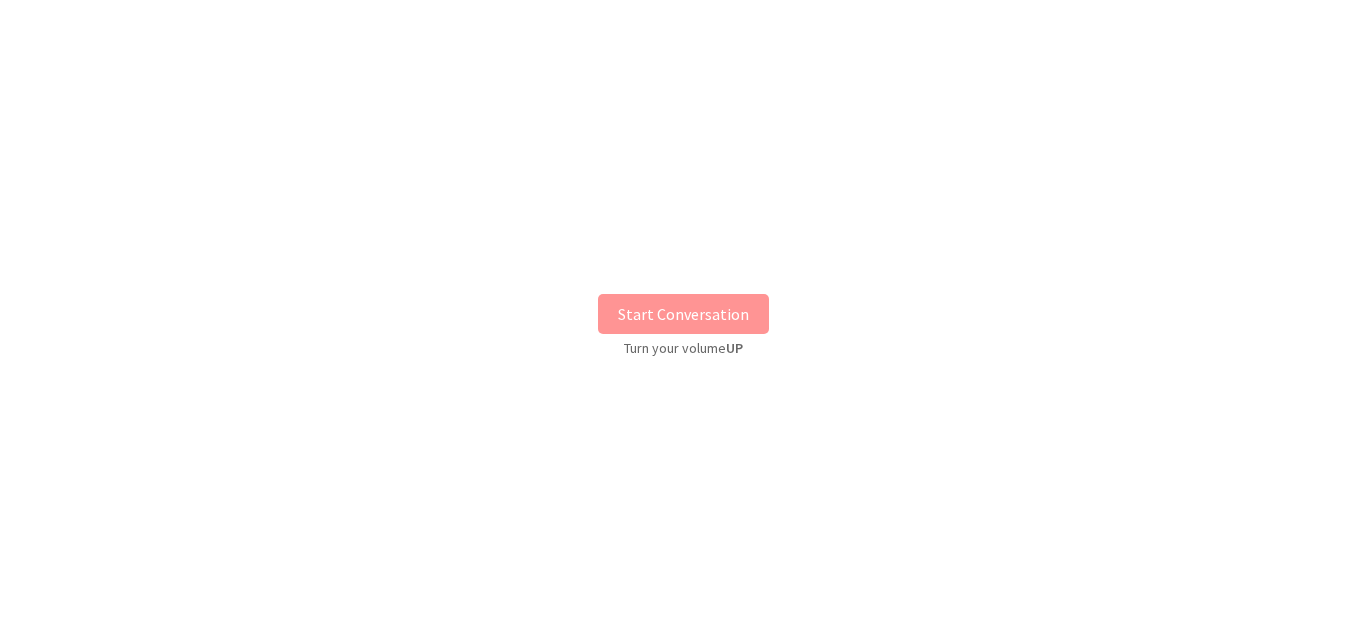 scroll, scrollTop: 0, scrollLeft: 0, axis: both 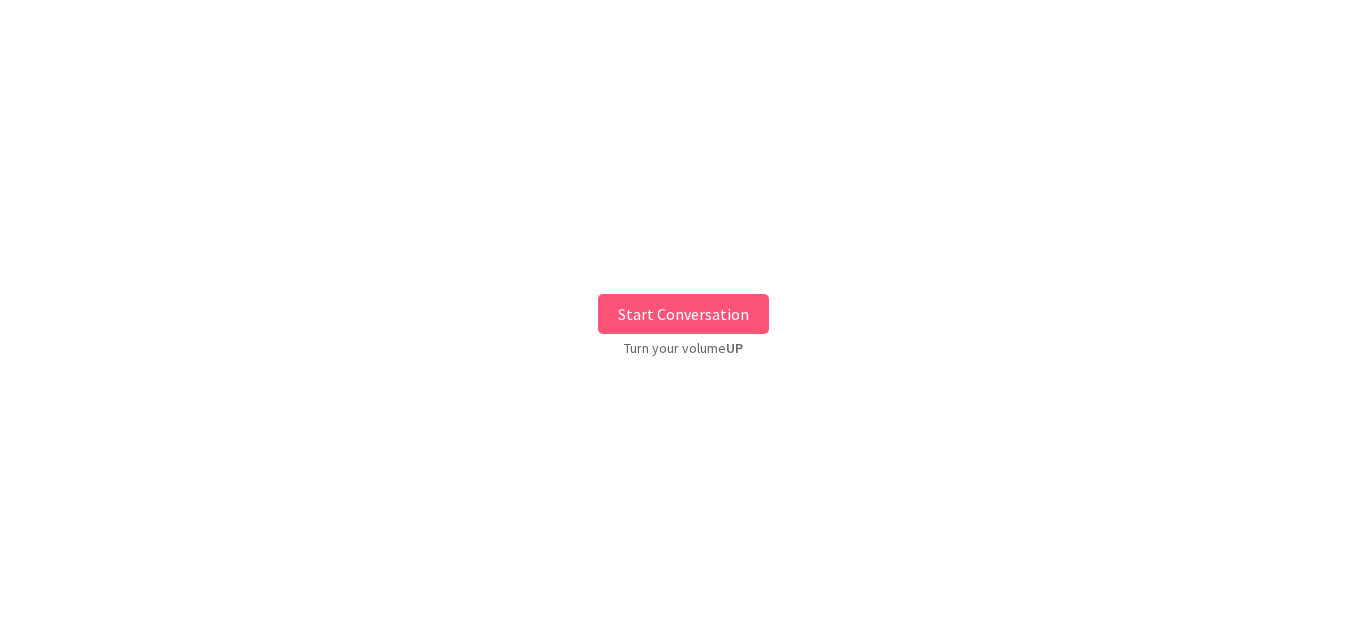 click on "Start Conversation" at bounding box center (683, 314) 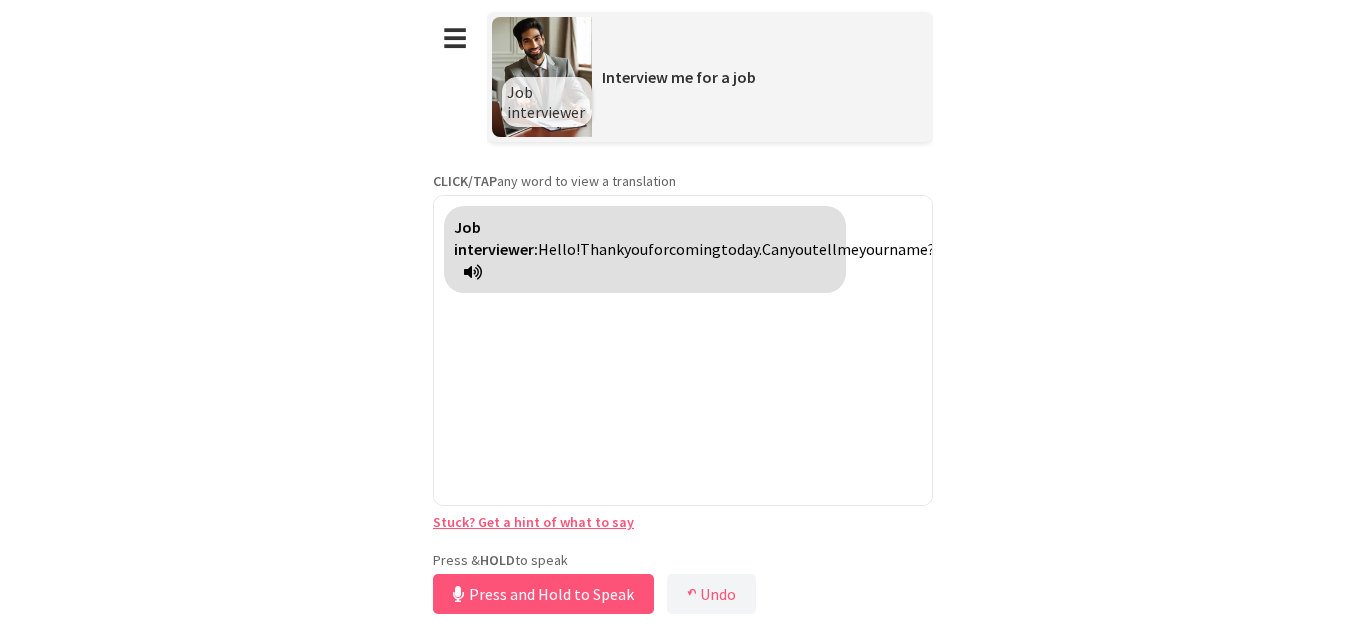 click on "**********" at bounding box center (683, 309) 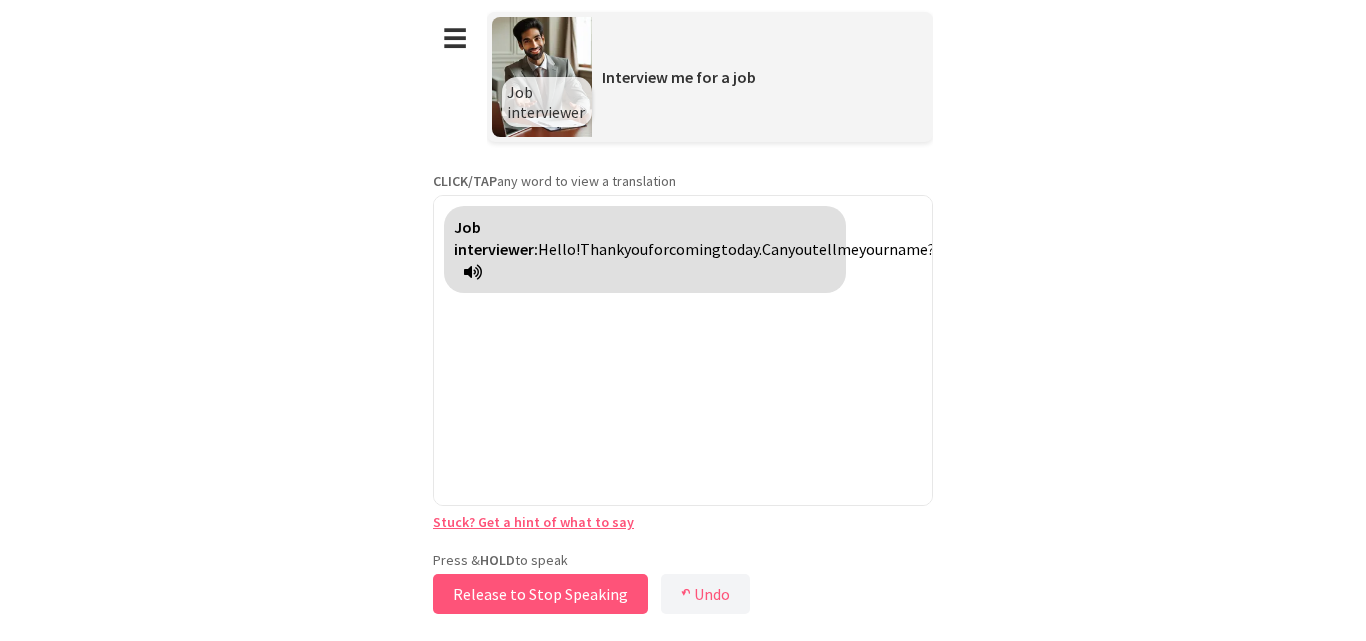 click on "Release to Stop Speaking" at bounding box center [540, 594] 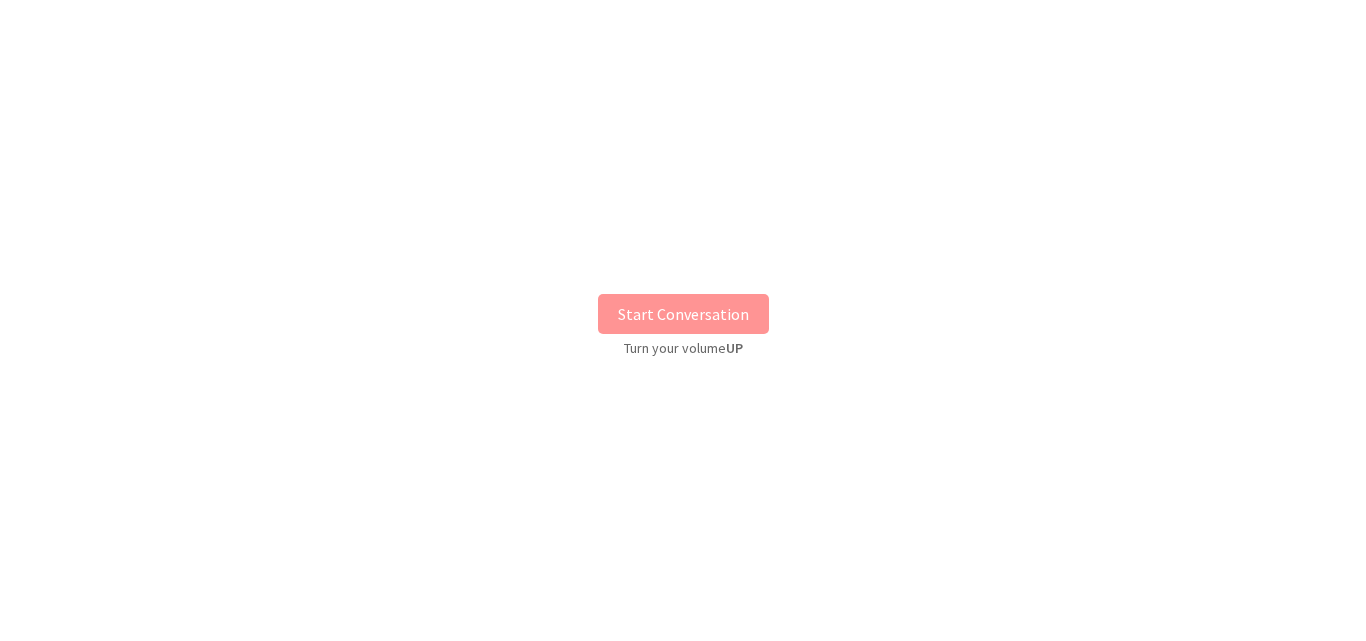 scroll, scrollTop: 0, scrollLeft: 0, axis: both 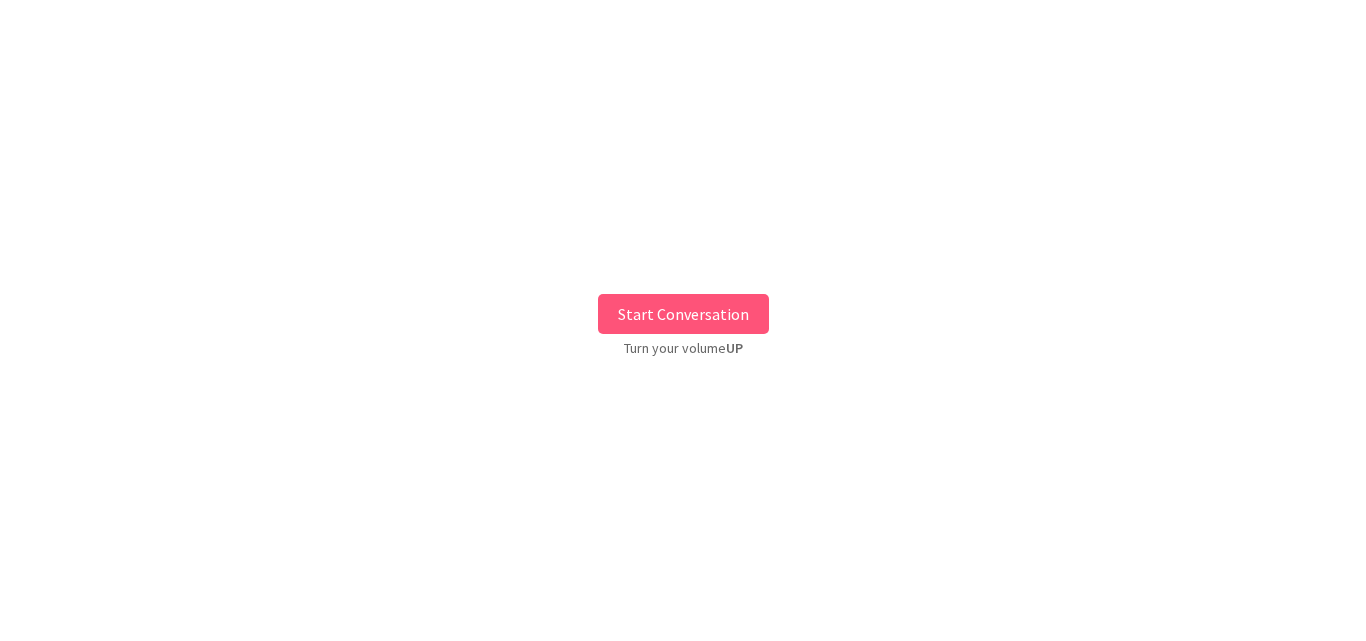 click on "Start Conversation" at bounding box center (683, 314) 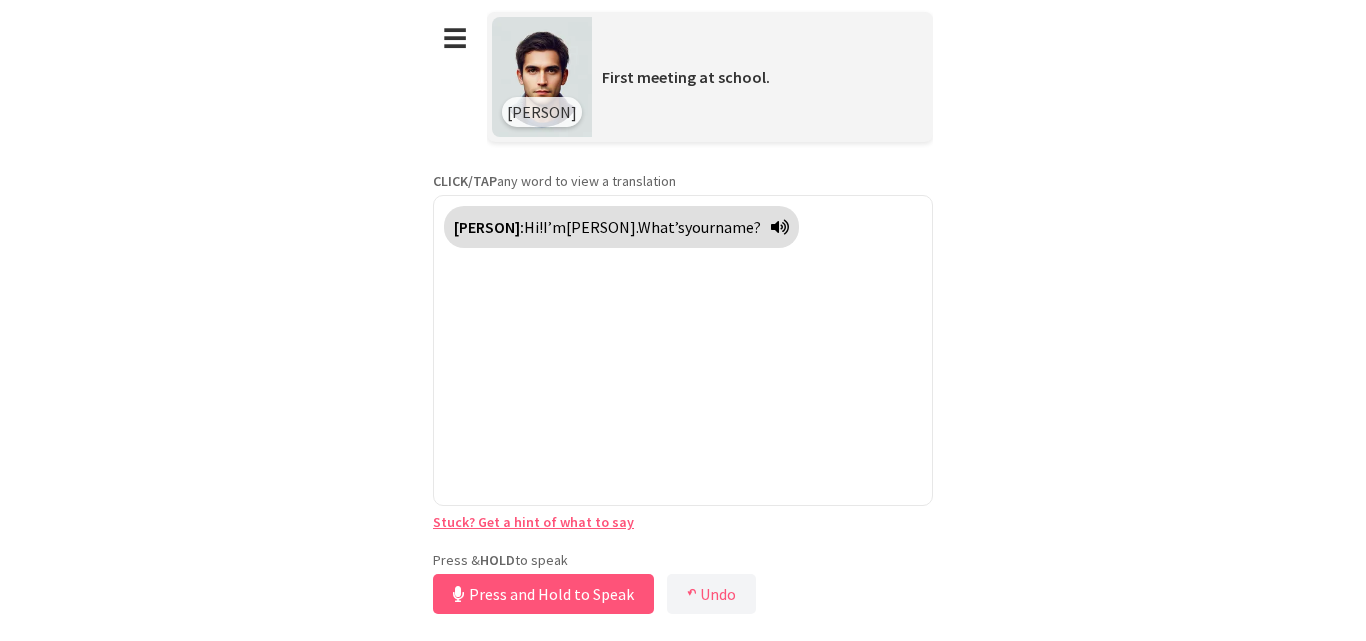 click on "**********" at bounding box center [683, 309] 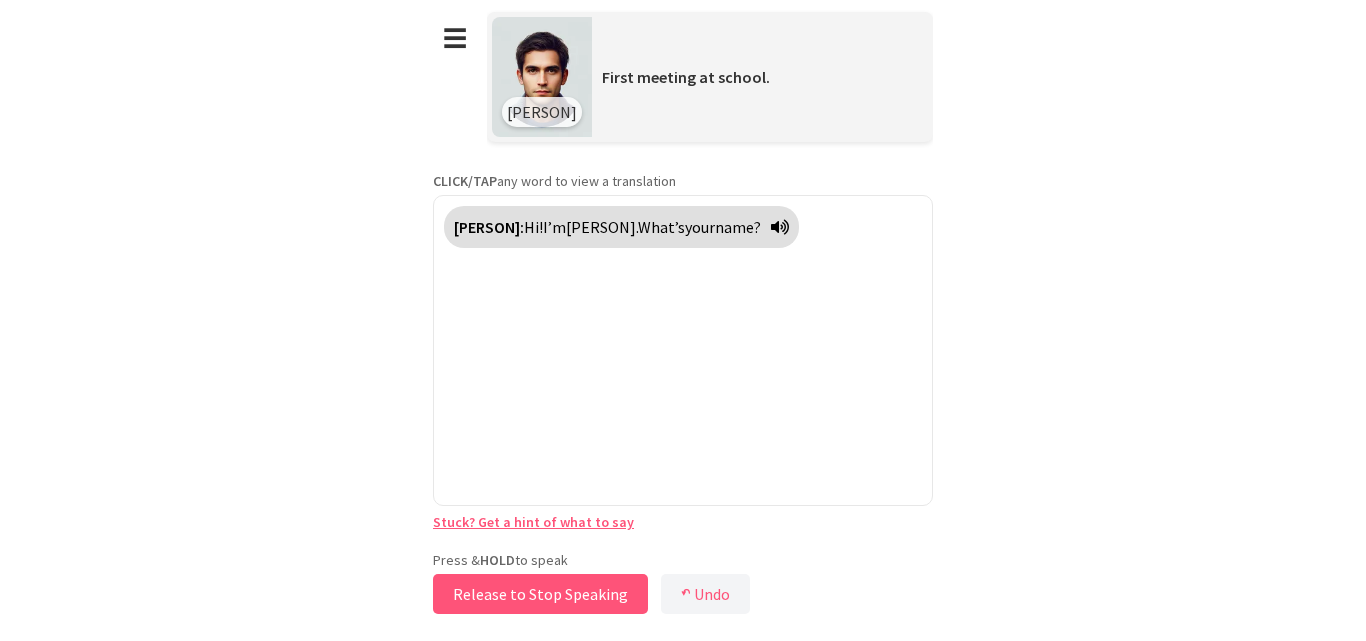 drag, startPoint x: 585, startPoint y: 597, endPoint x: 582, endPoint y: 587, distance: 10.440307 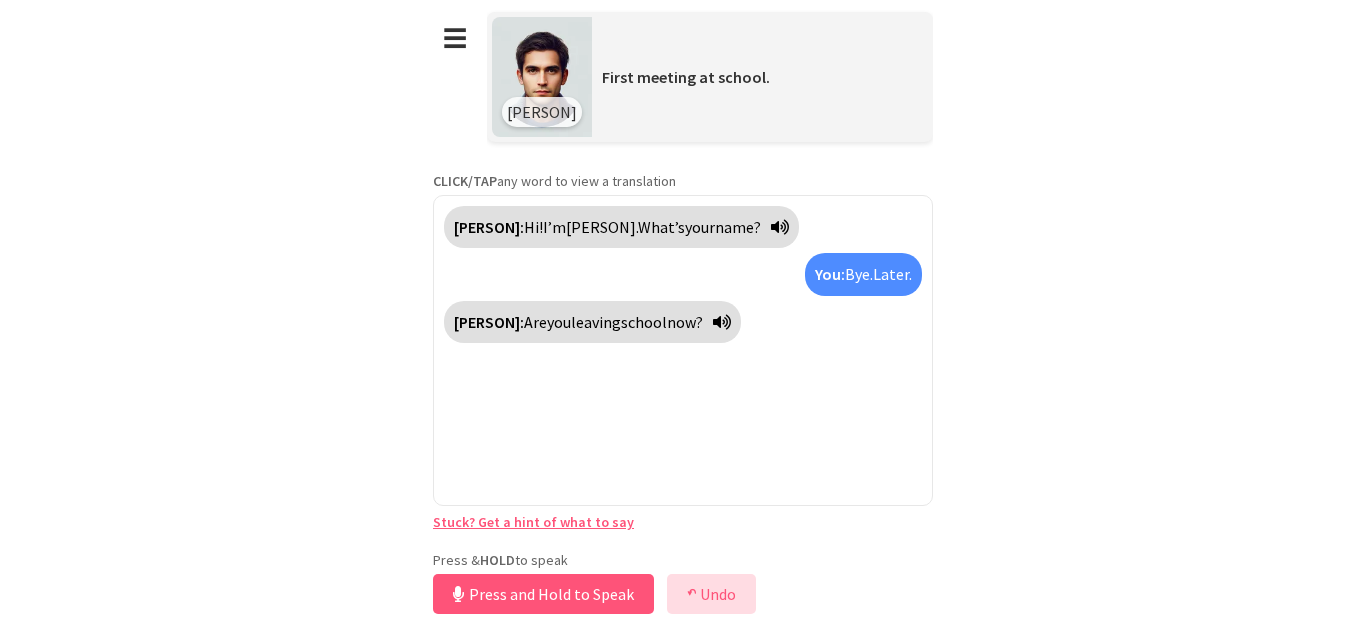 click on "↶  Undo" at bounding box center (711, 594) 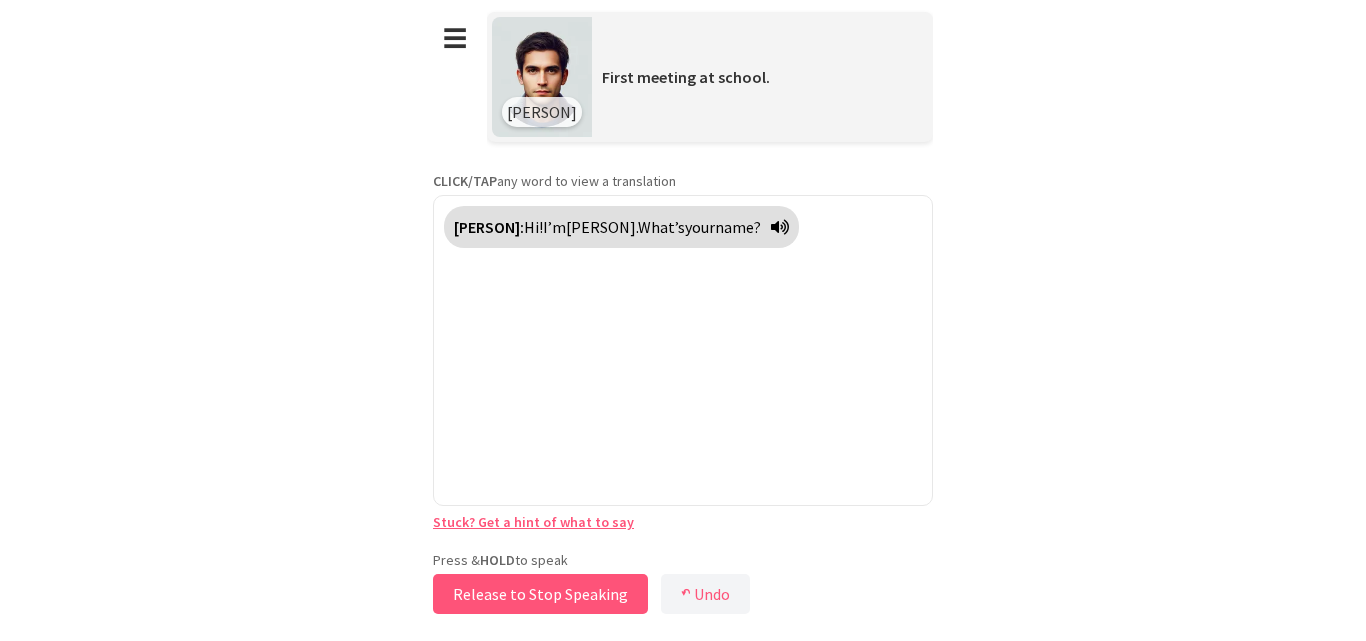 click on "Release to Stop Speaking" at bounding box center (540, 594) 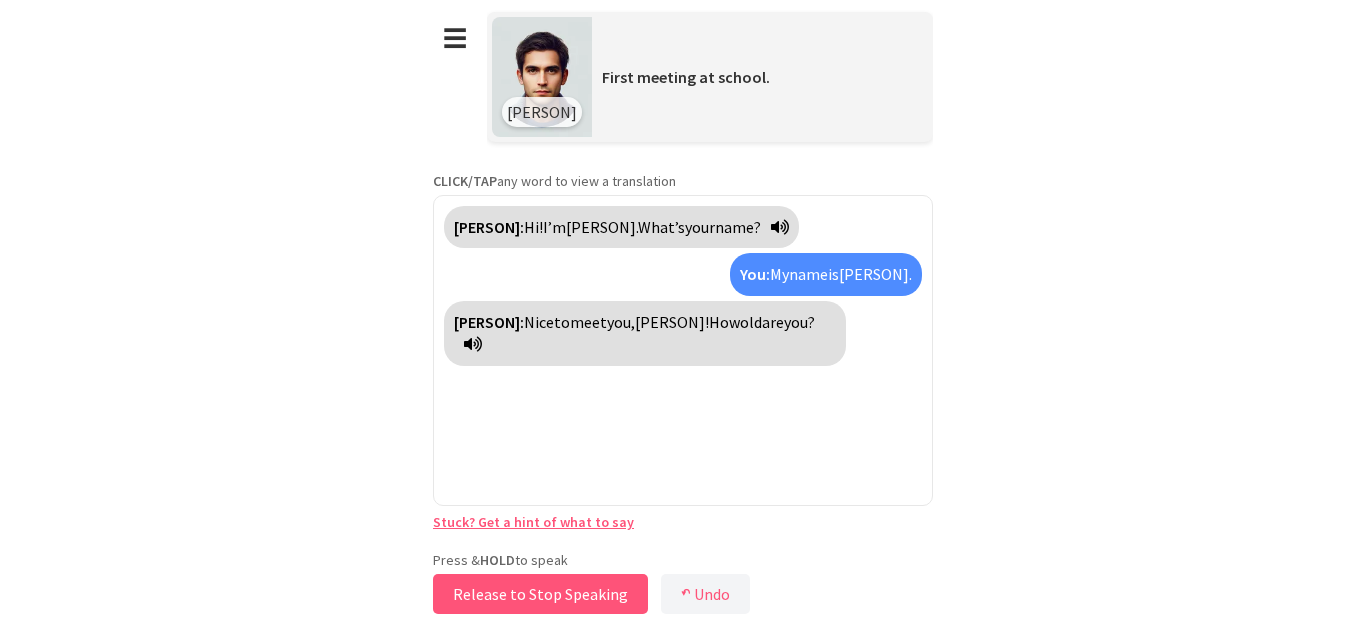 click on "Release to Stop Speaking" at bounding box center [540, 594] 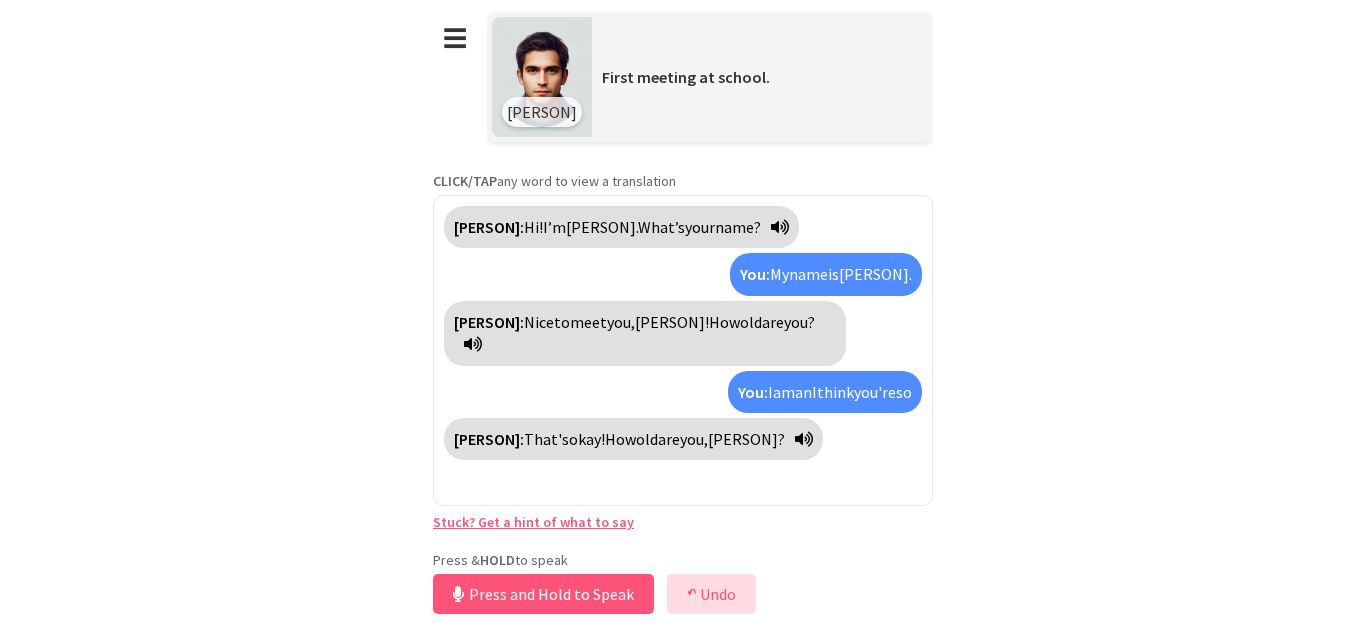 drag, startPoint x: 740, startPoint y: 600, endPoint x: 740, endPoint y: 585, distance: 15 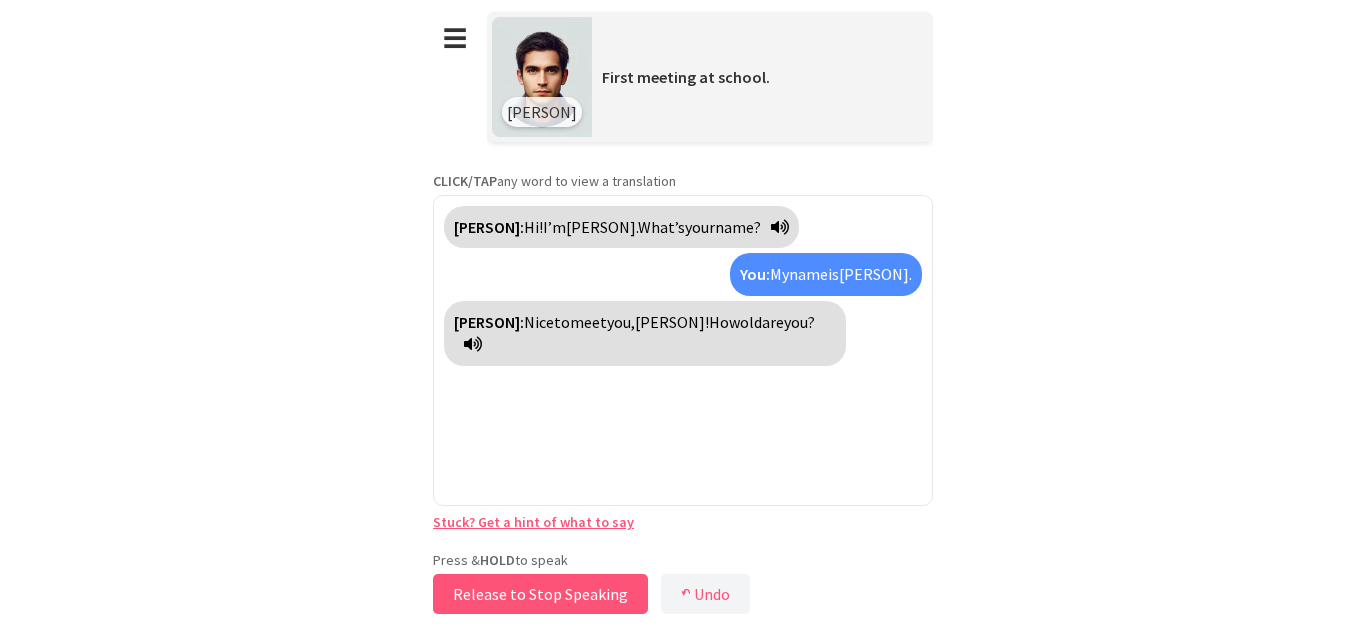 click on "Release to Stop Speaking" at bounding box center (540, 594) 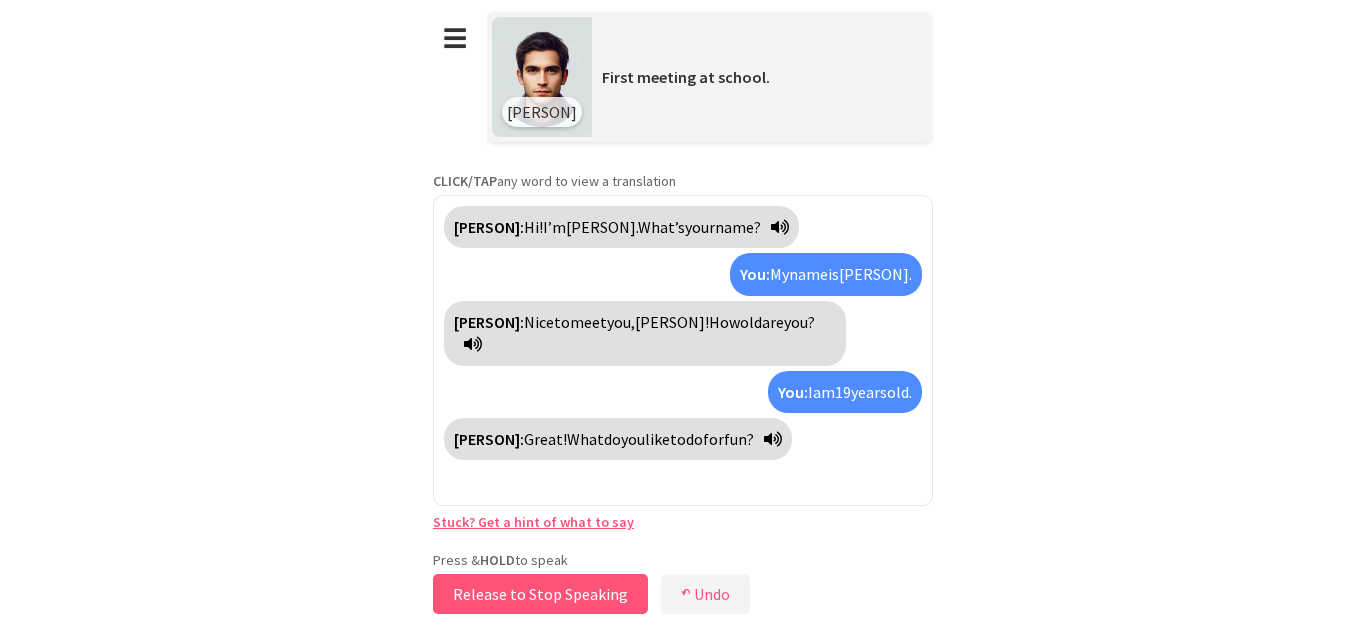 drag, startPoint x: 615, startPoint y: 596, endPoint x: 604, endPoint y: 596, distance: 11 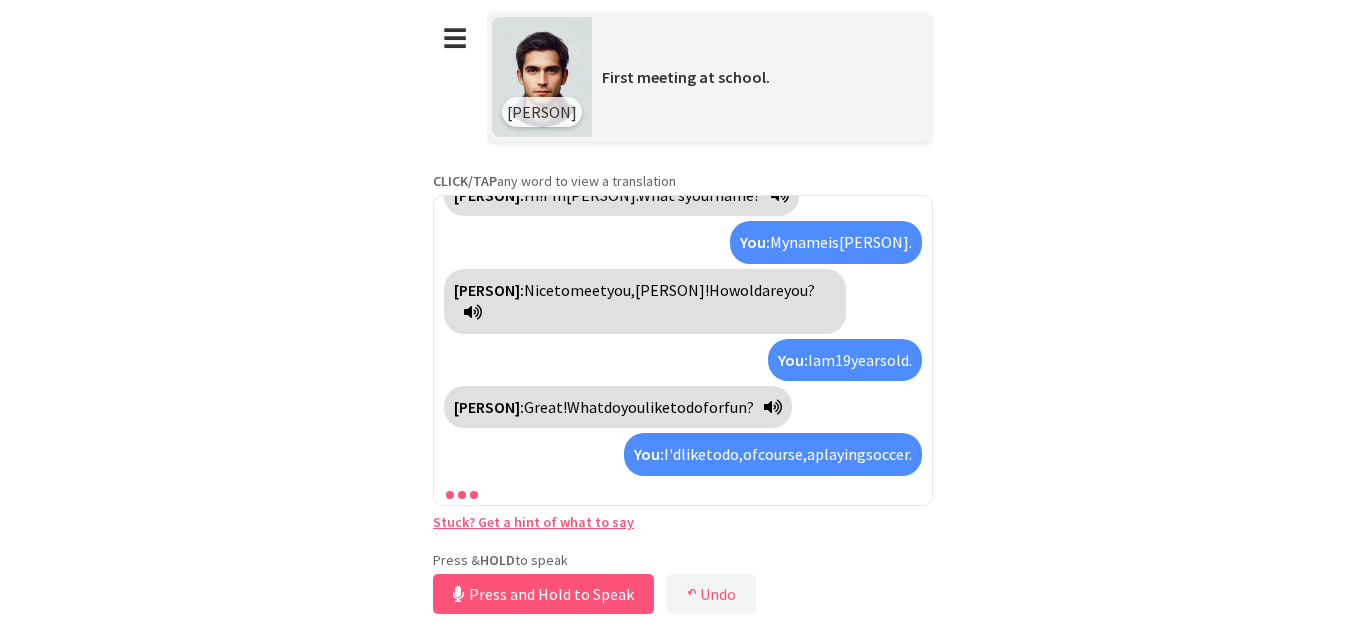 scroll, scrollTop: 55, scrollLeft: 0, axis: vertical 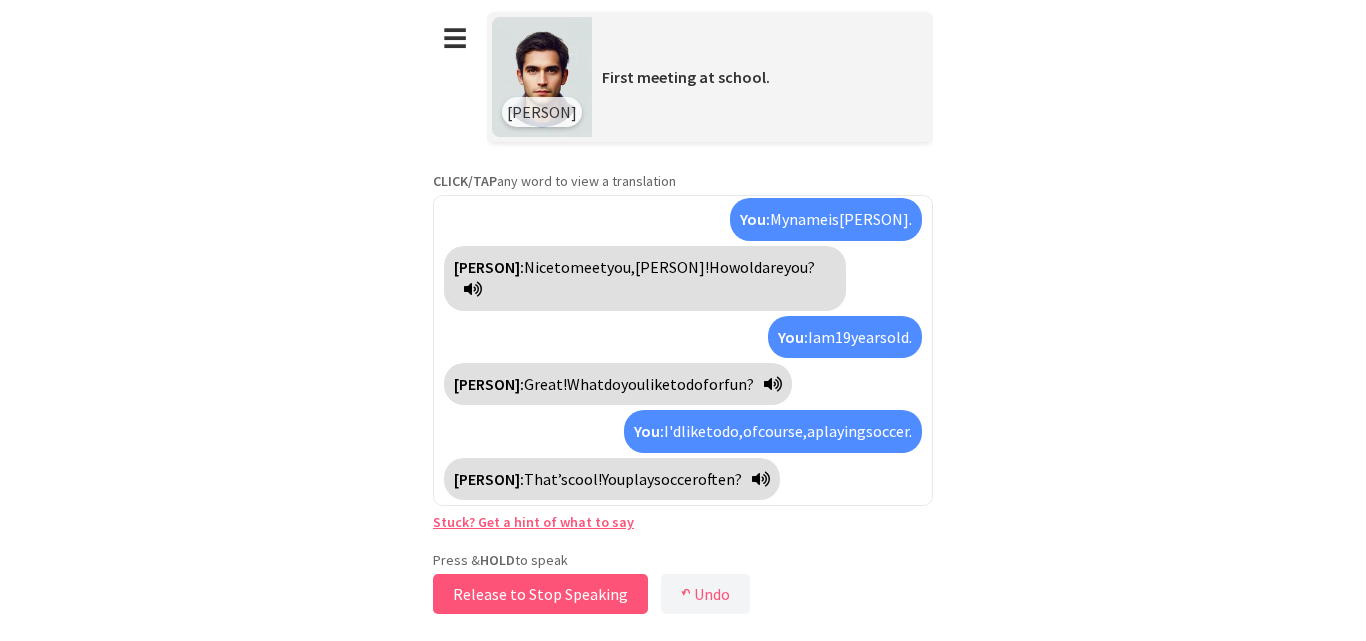 click on "Release to Stop Speaking" at bounding box center (540, 594) 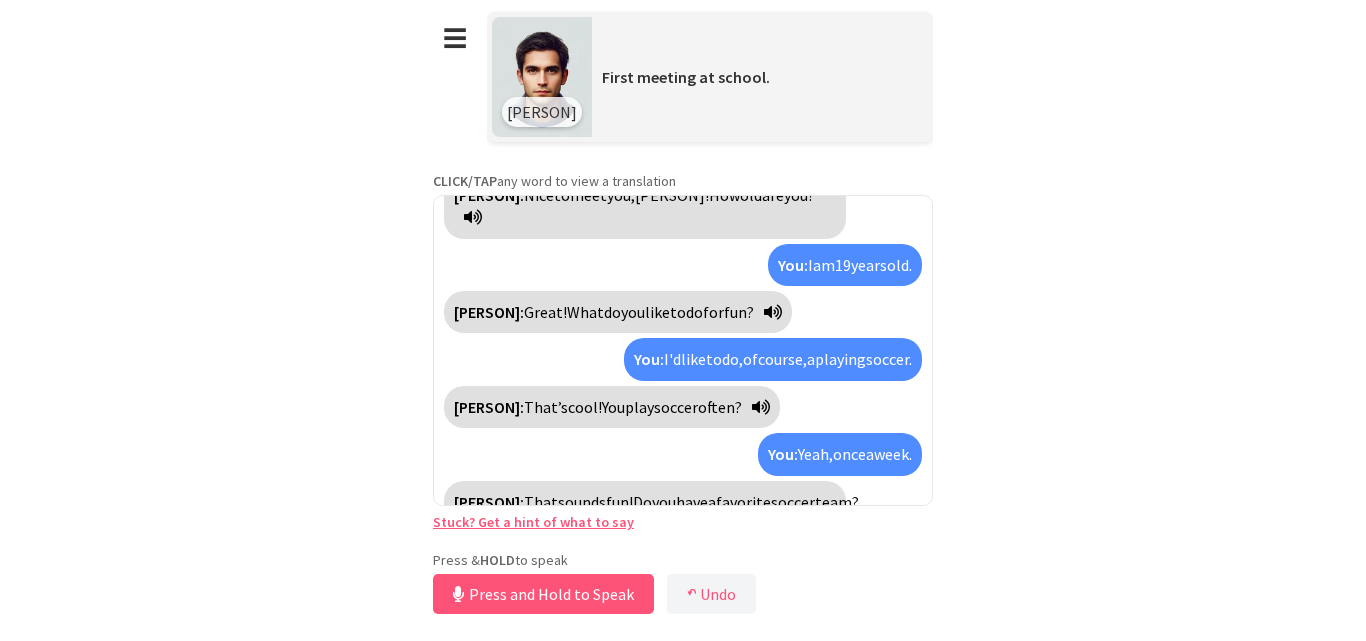 scroll, scrollTop: 172, scrollLeft: 0, axis: vertical 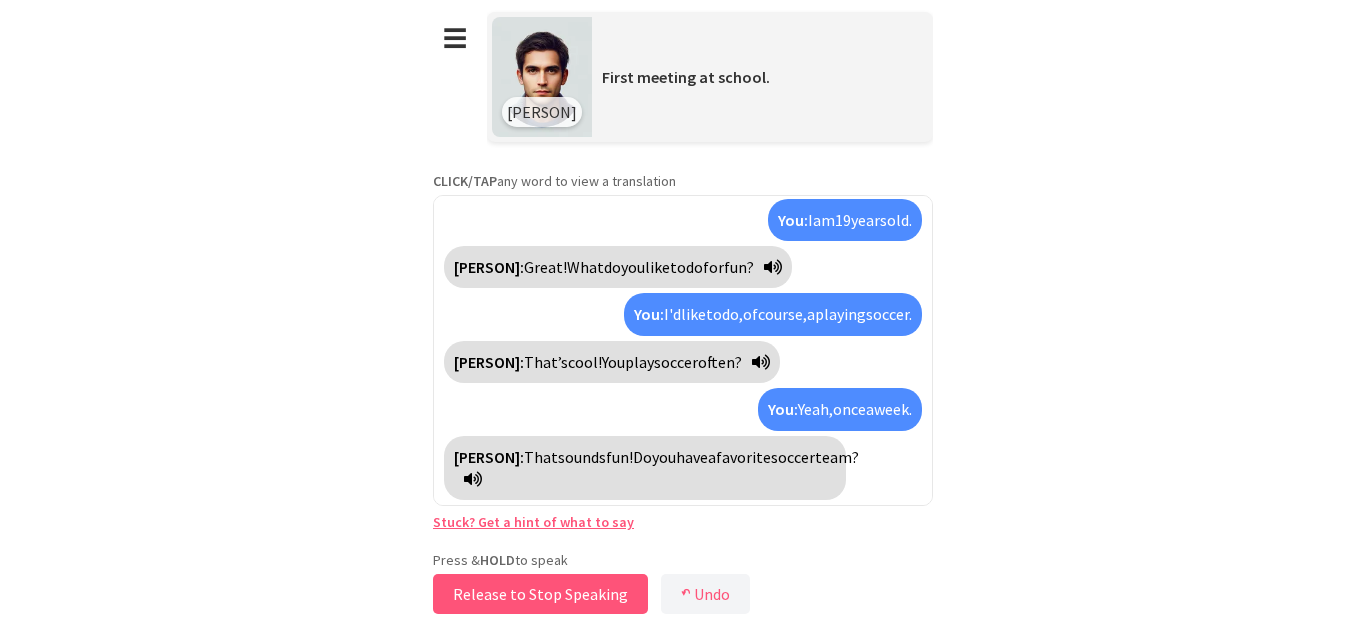 click on "Release to Stop Speaking" at bounding box center (540, 594) 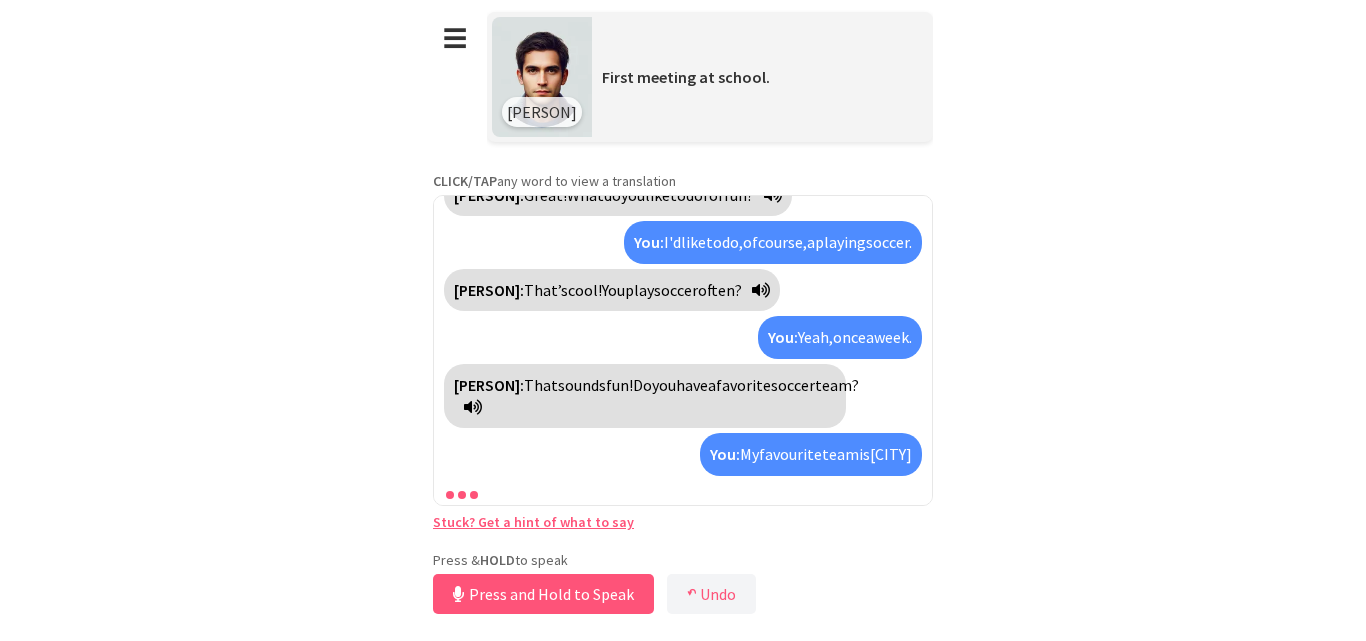 scroll, scrollTop: 289, scrollLeft: 0, axis: vertical 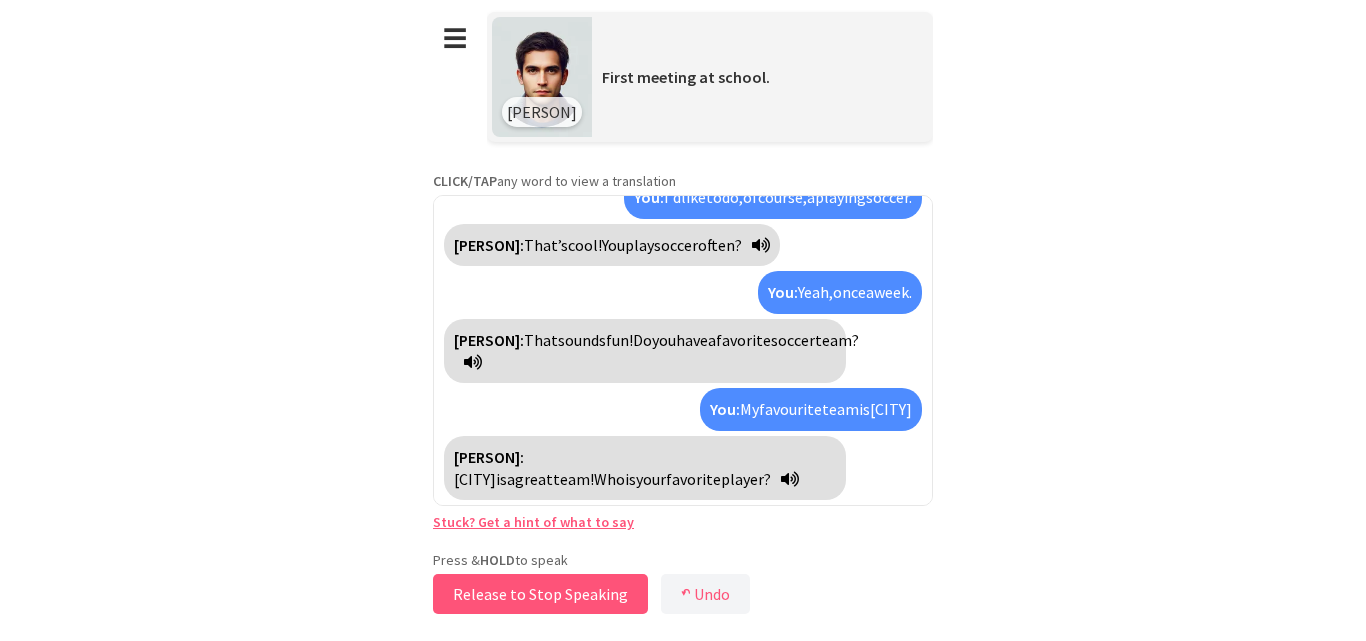 click on "Release to Stop Speaking" at bounding box center (540, 594) 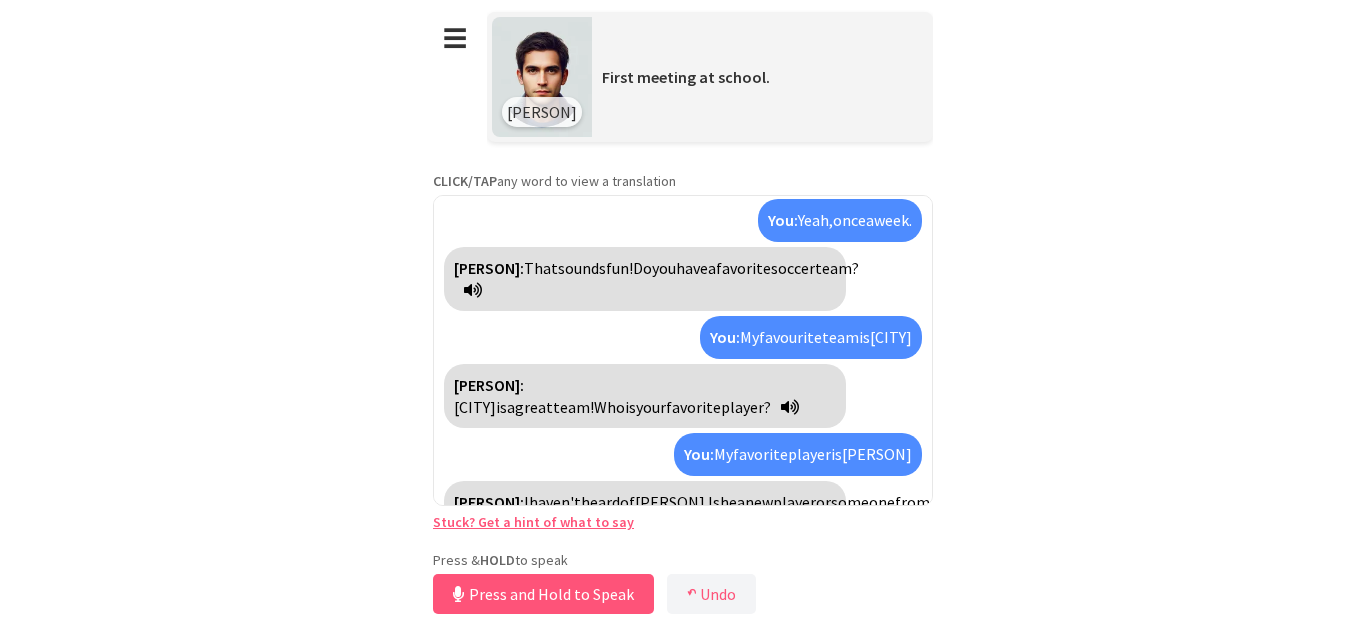 scroll, scrollTop: 407, scrollLeft: 0, axis: vertical 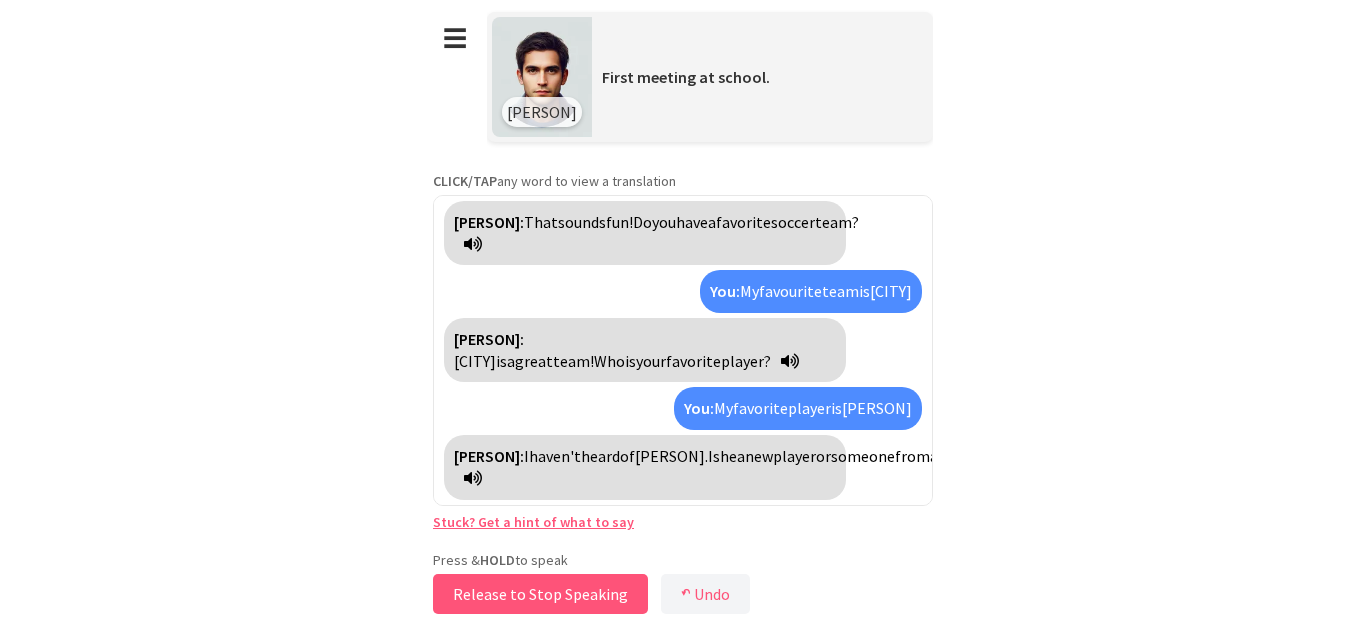 drag, startPoint x: 573, startPoint y: 579, endPoint x: 571, endPoint y: 592, distance: 13.152946 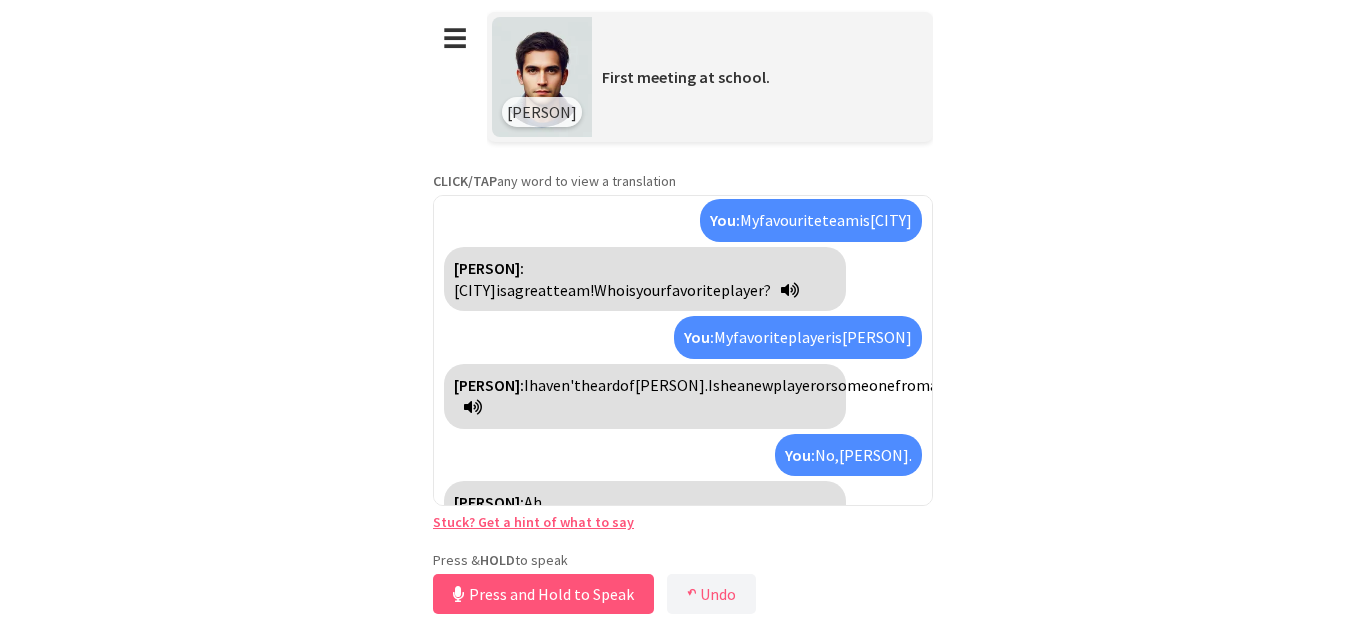 scroll, scrollTop: 524, scrollLeft: 0, axis: vertical 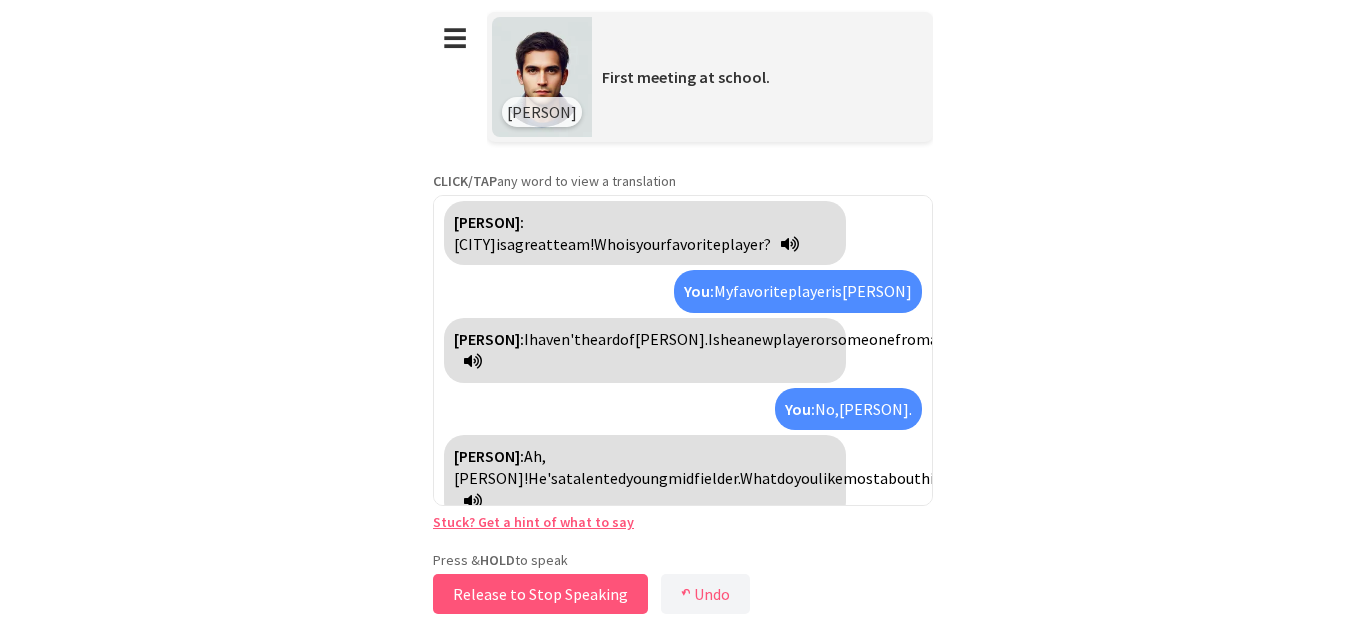 click on "Release to Stop Speaking" at bounding box center (540, 594) 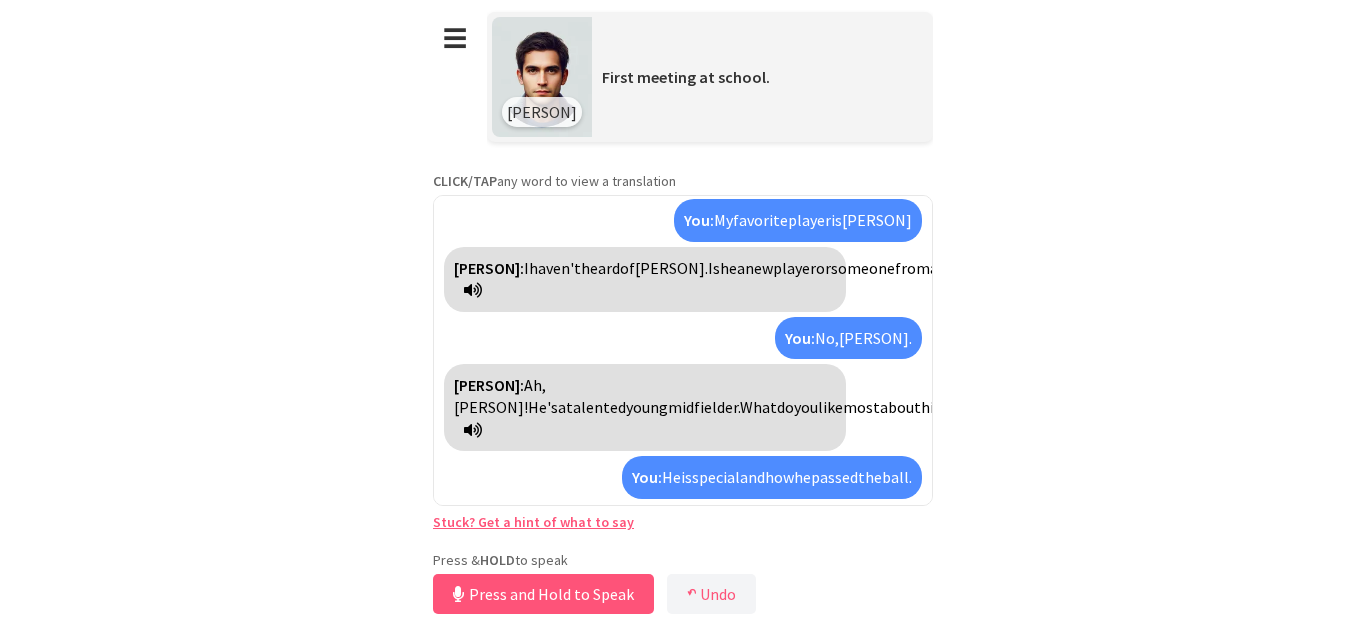 scroll, scrollTop: 686, scrollLeft: 0, axis: vertical 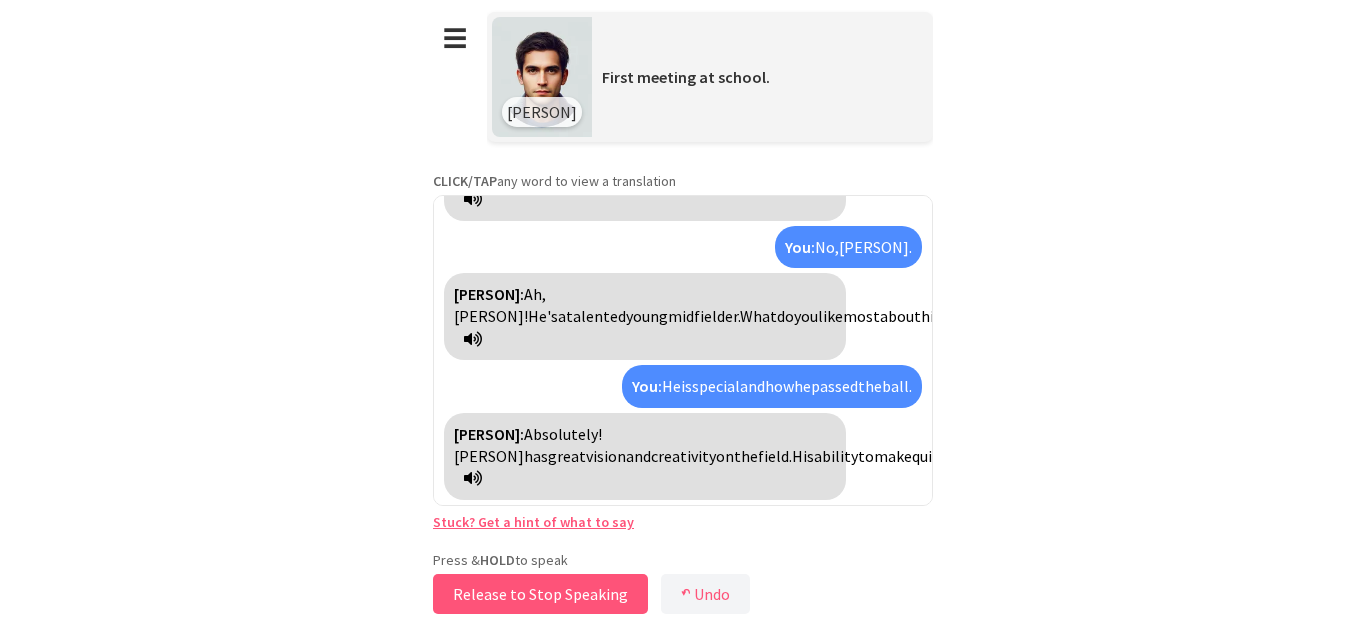 click on "Release to Stop Speaking" at bounding box center (540, 594) 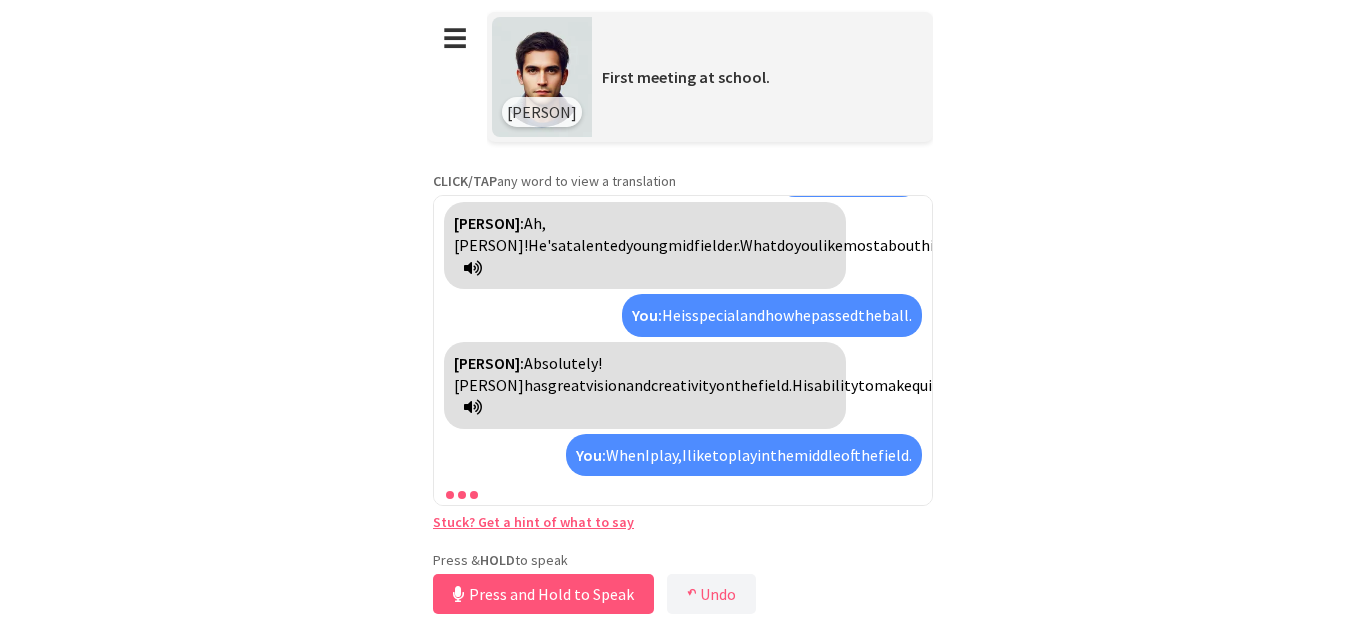 scroll, scrollTop: 848, scrollLeft: 0, axis: vertical 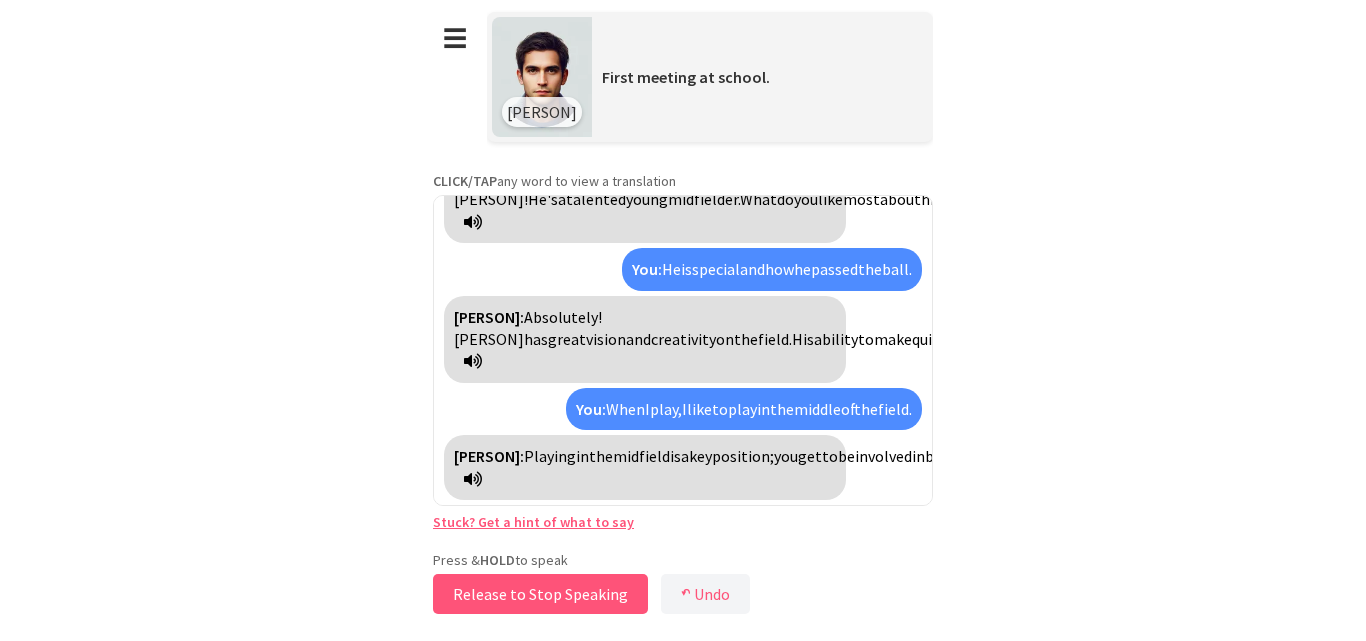 click on "Release to Stop Speaking" at bounding box center (540, 594) 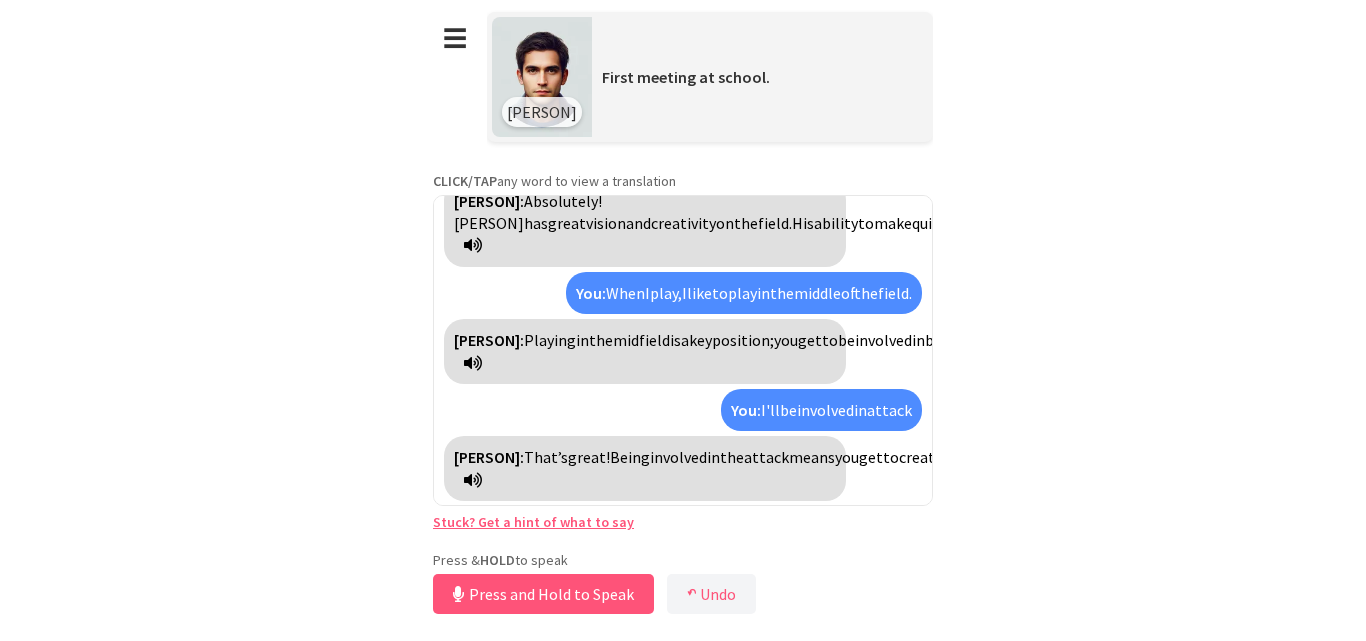 scroll, scrollTop: 1010, scrollLeft: 0, axis: vertical 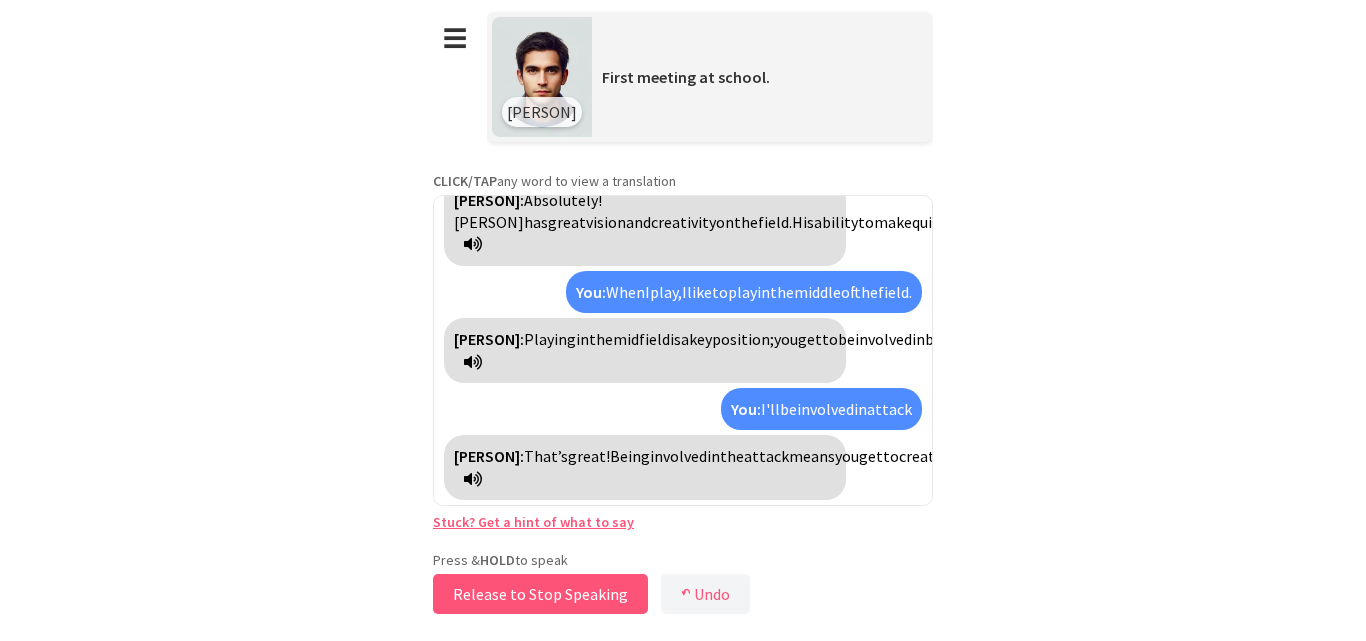 click on "Release to Stop Speaking" at bounding box center [540, 594] 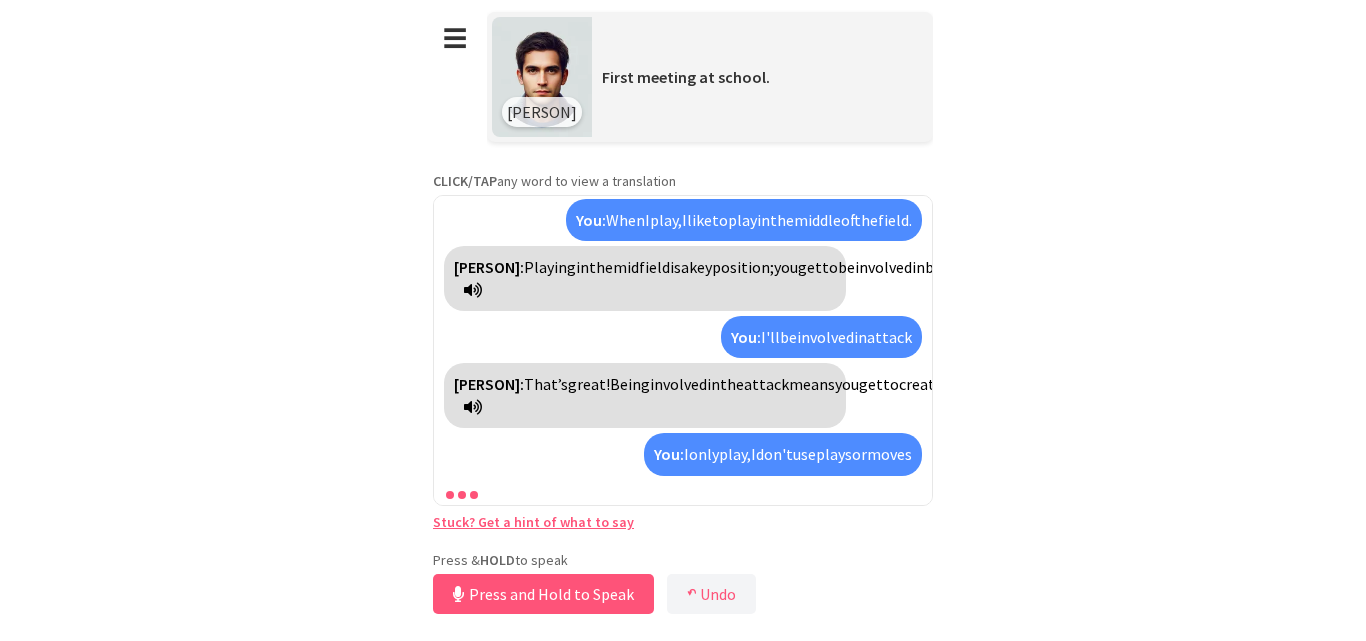 scroll, scrollTop: 1172, scrollLeft: 0, axis: vertical 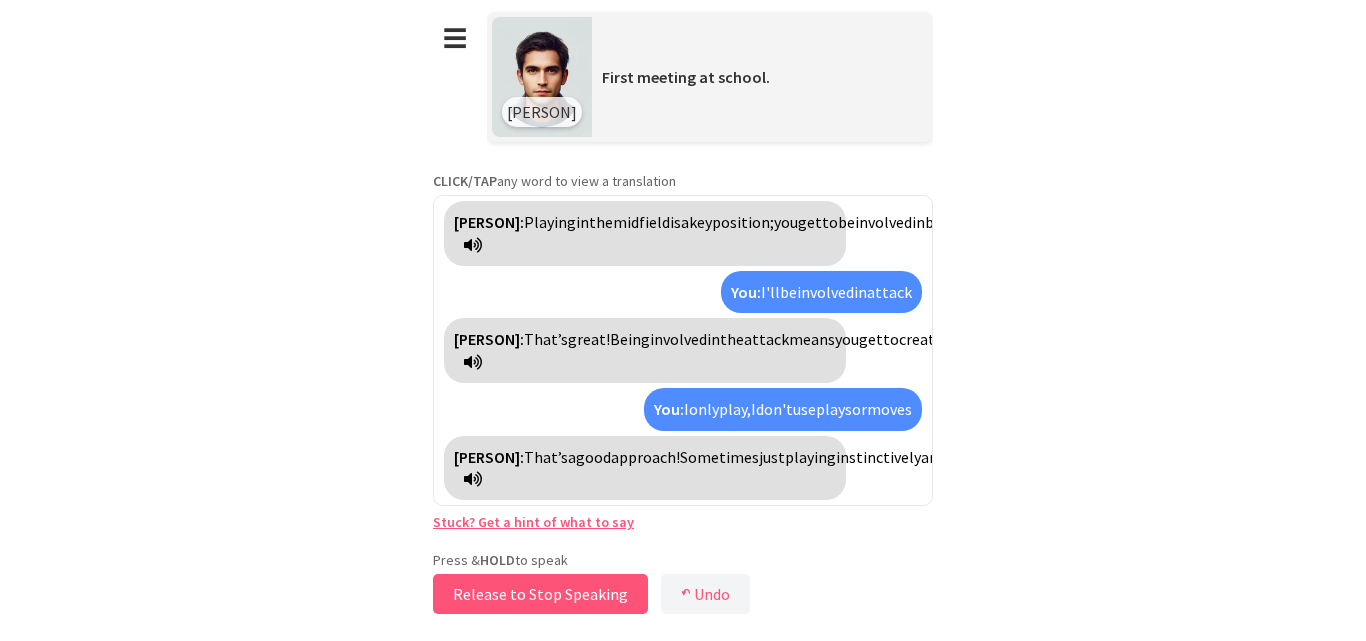 click on "Release to Stop Speaking" at bounding box center (540, 594) 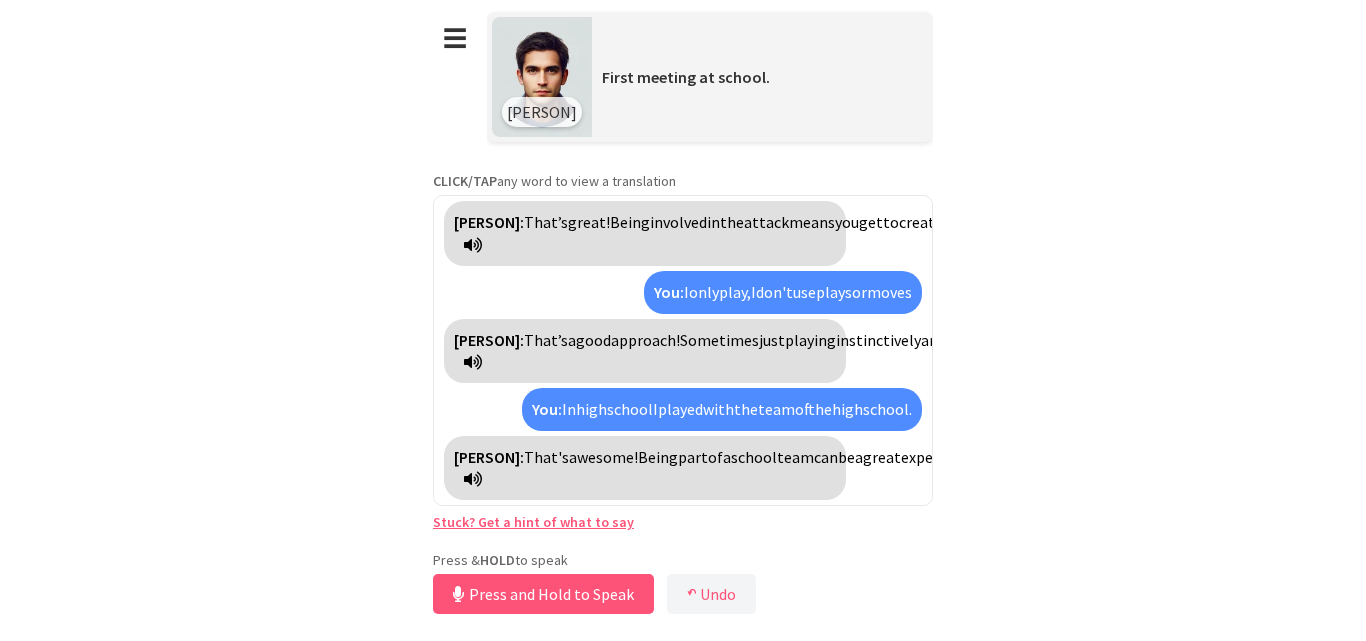 scroll, scrollTop: 1356, scrollLeft: 0, axis: vertical 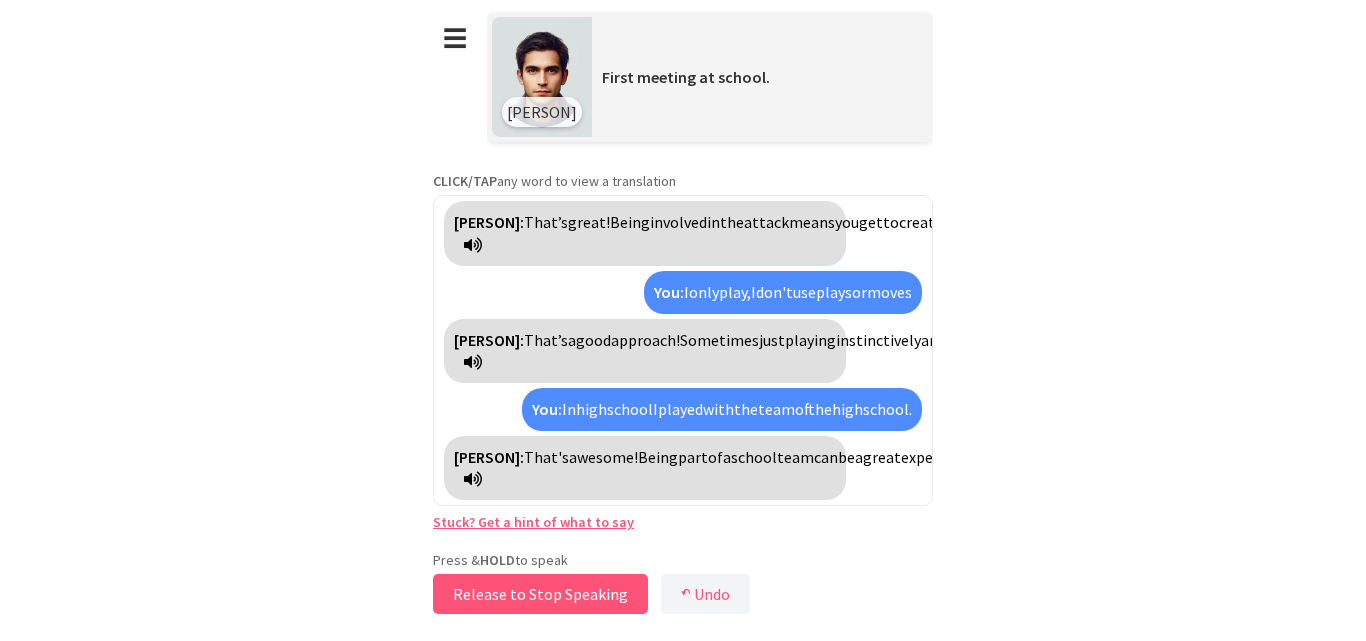 click on "Release to Stop Speaking" at bounding box center (540, 594) 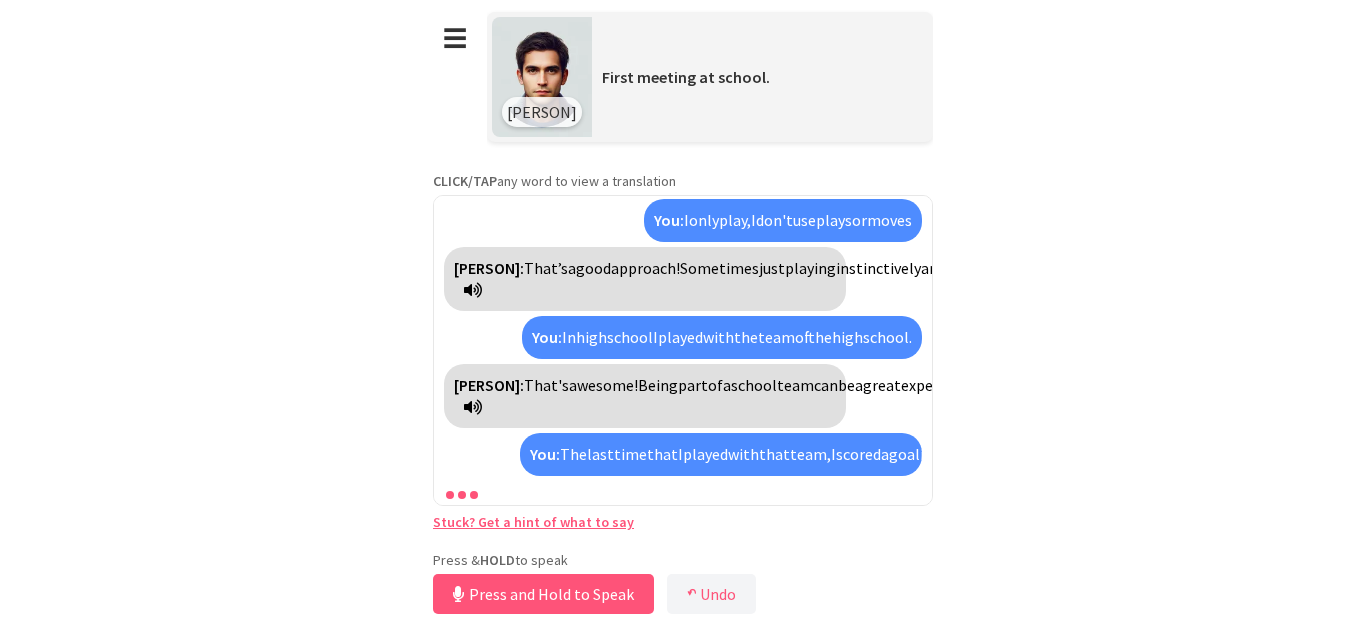 scroll, scrollTop: 1518, scrollLeft: 0, axis: vertical 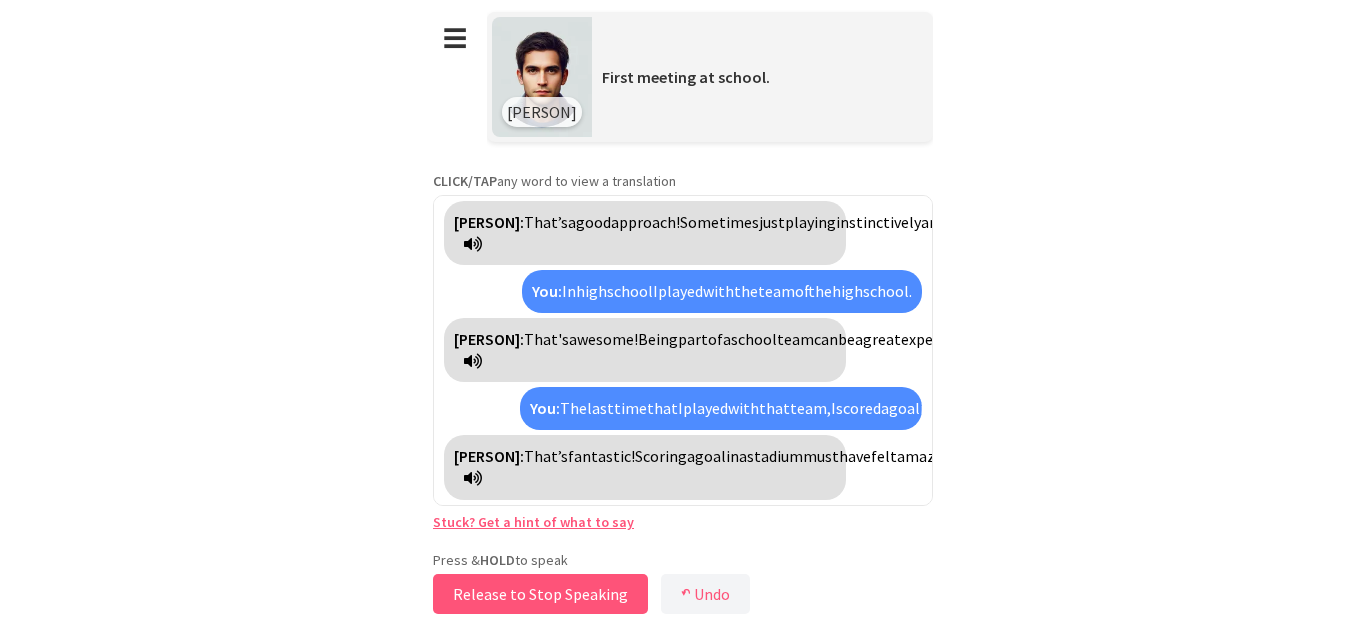 click on "Release to Stop Speaking" at bounding box center (540, 594) 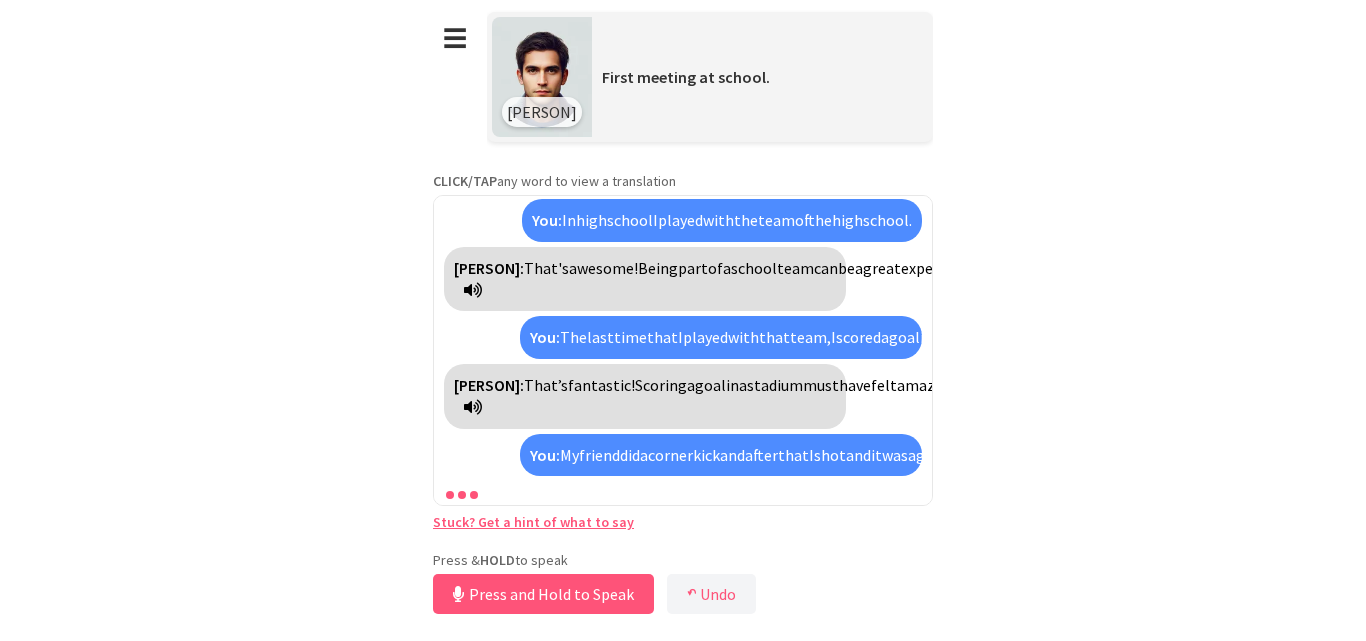 scroll, scrollTop: 1702, scrollLeft: 0, axis: vertical 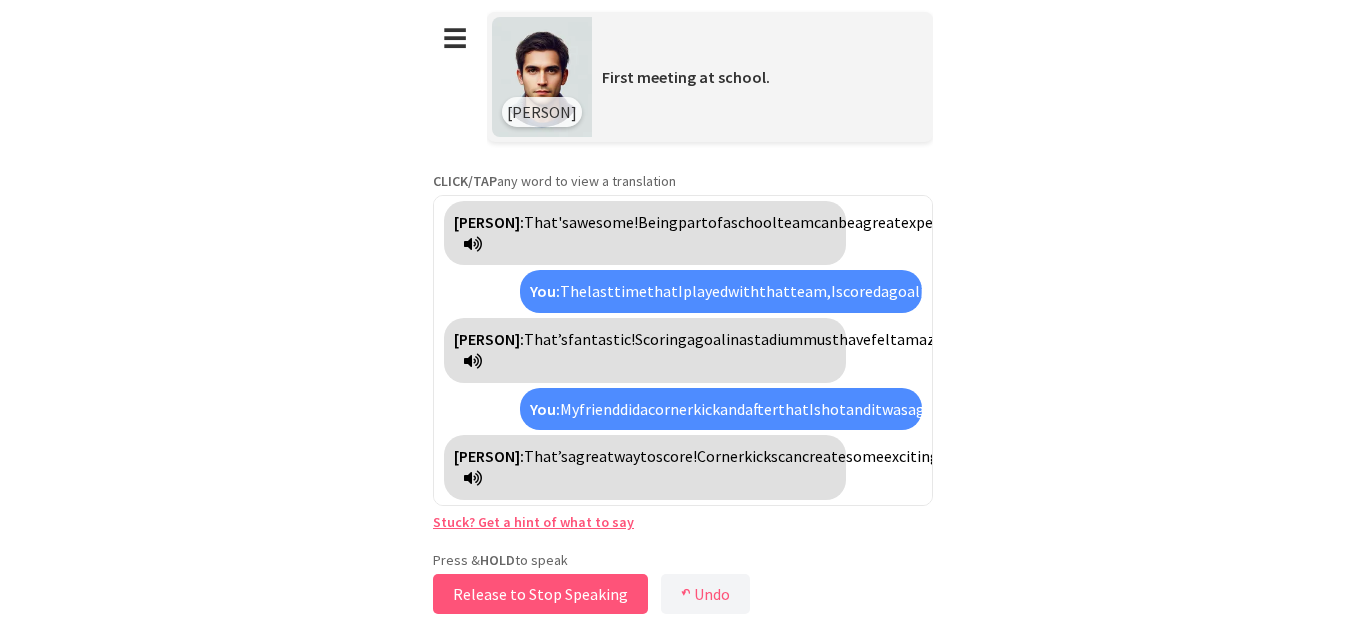 click on "Release to Stop Speaking" at bounding box center [540, 594] 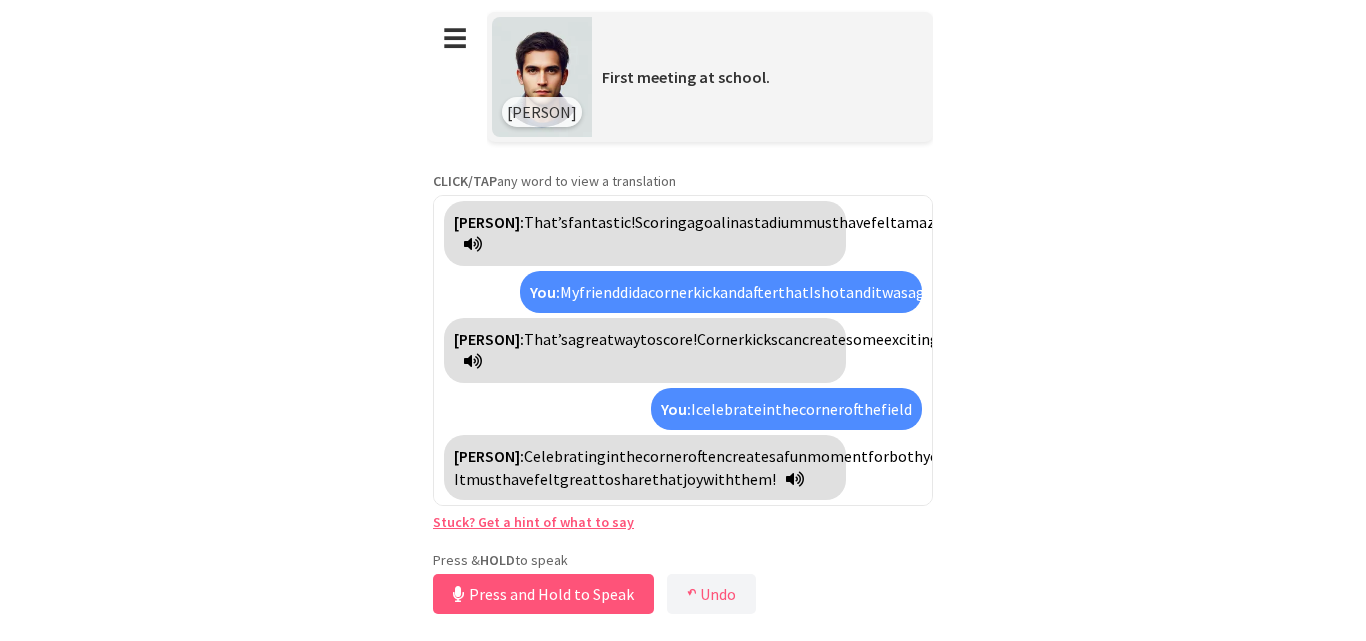 scroll, scrollTop: 1864, scrollLeft: 0, axis: vertical 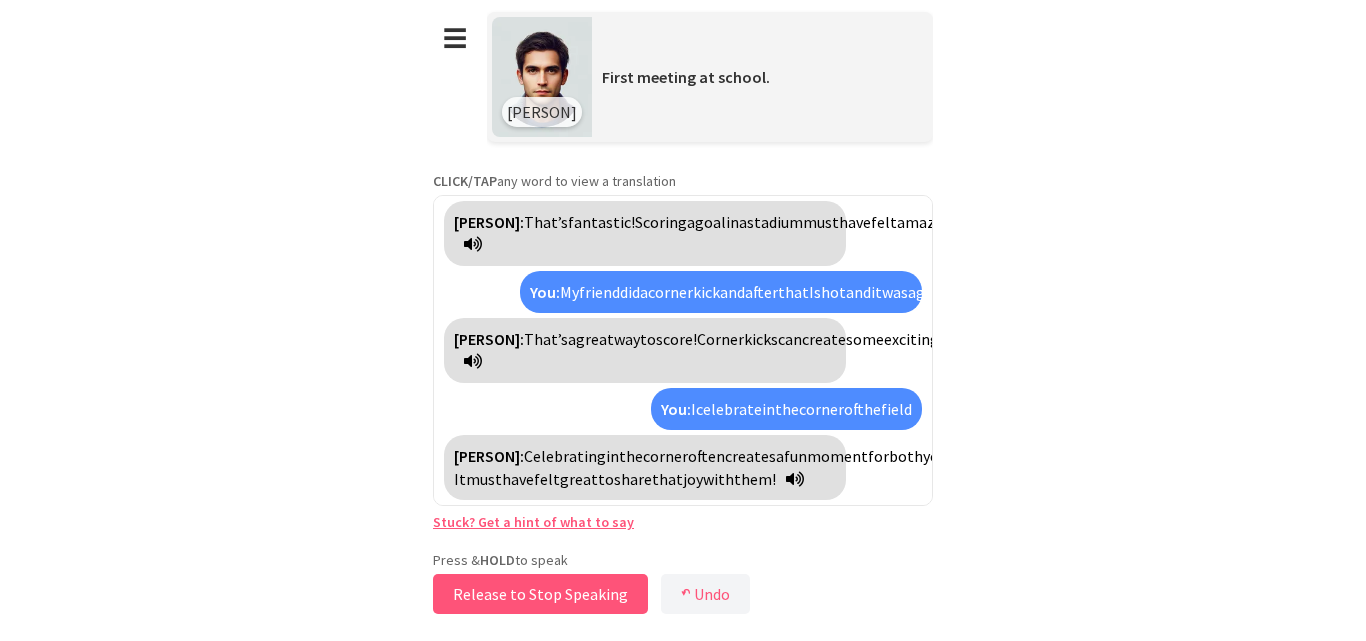 click on "Release to Stop Speaking" at bounding box center [540, 594] 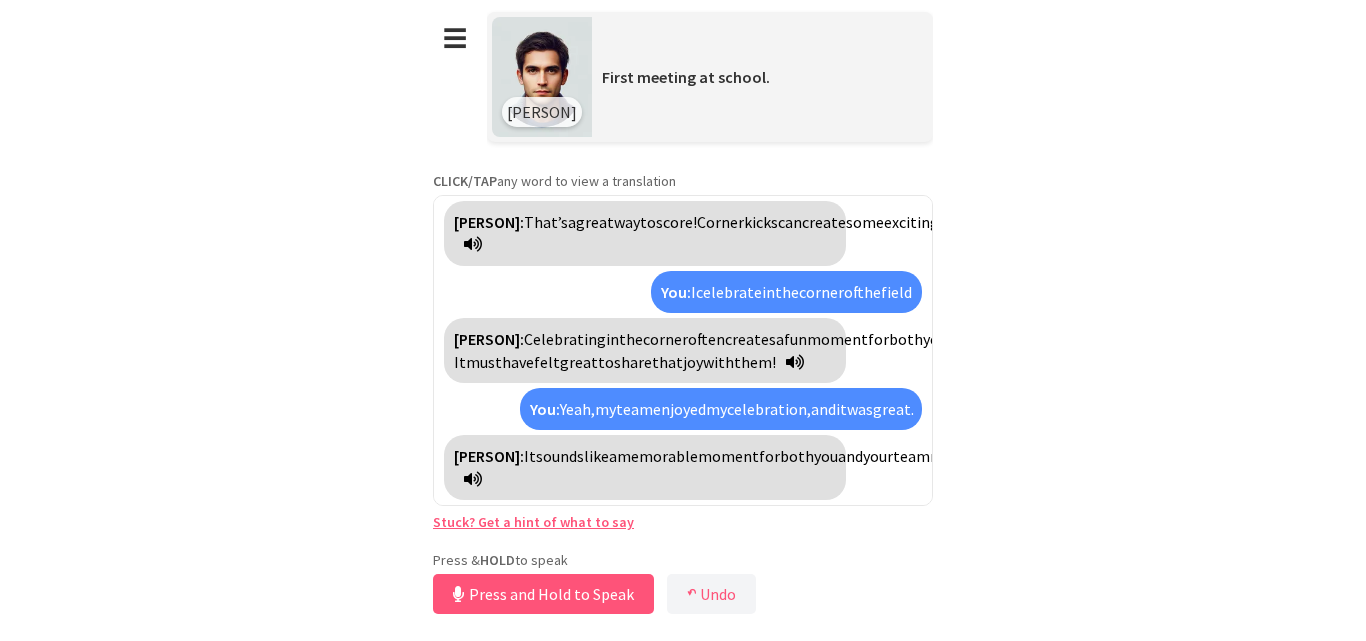 scroll, scrollTop: 2049, scrollLeft: 0, axis: vertical 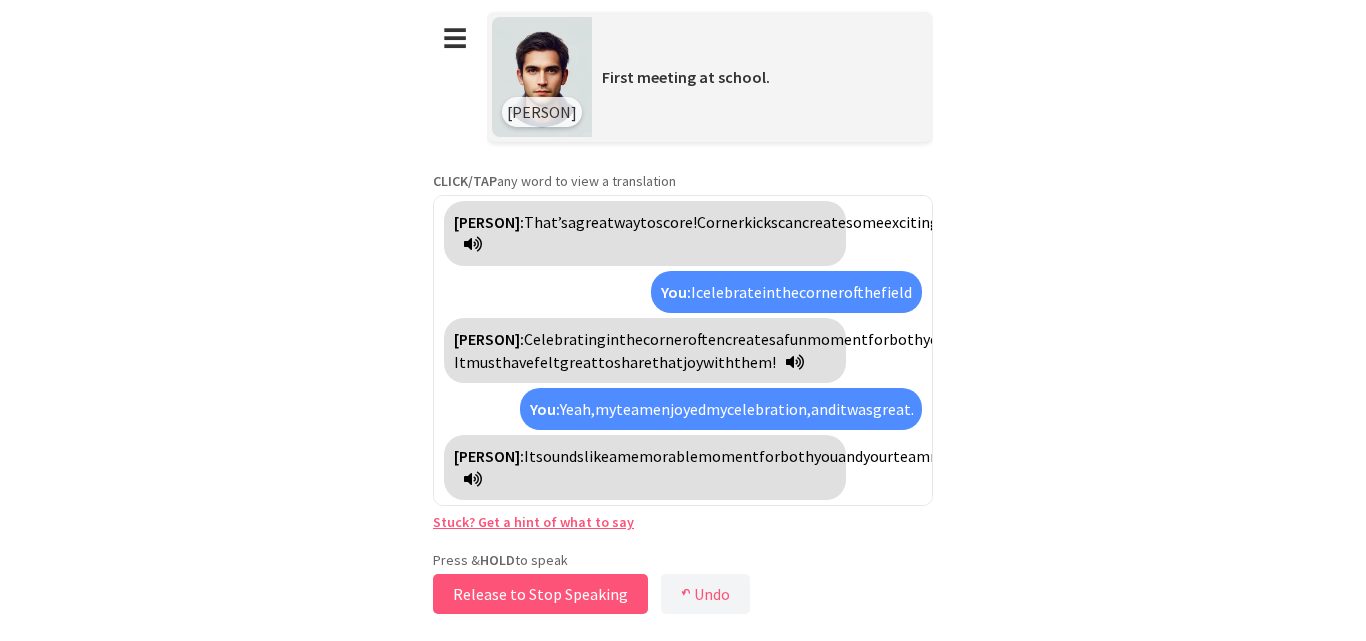 click on "Release to Stop Speaking" at bounding box center (540, 594) 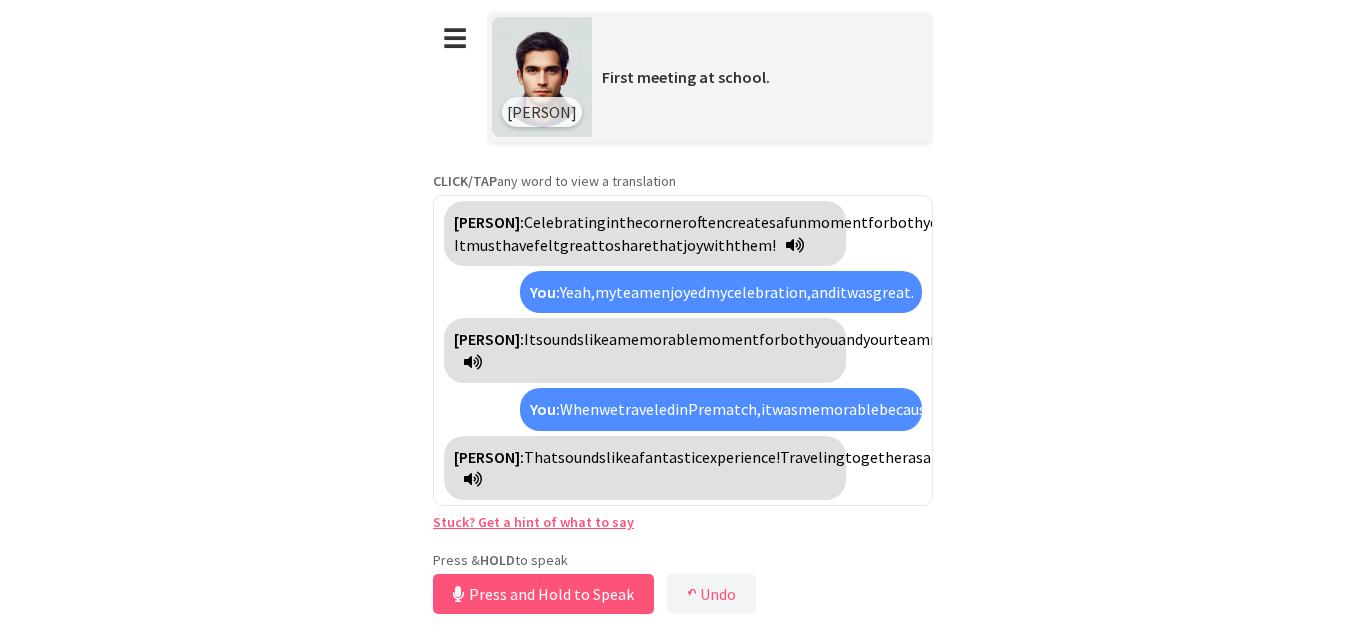 scroll, scrollTop: 2278, scrollLeft: 0, axis: vertical 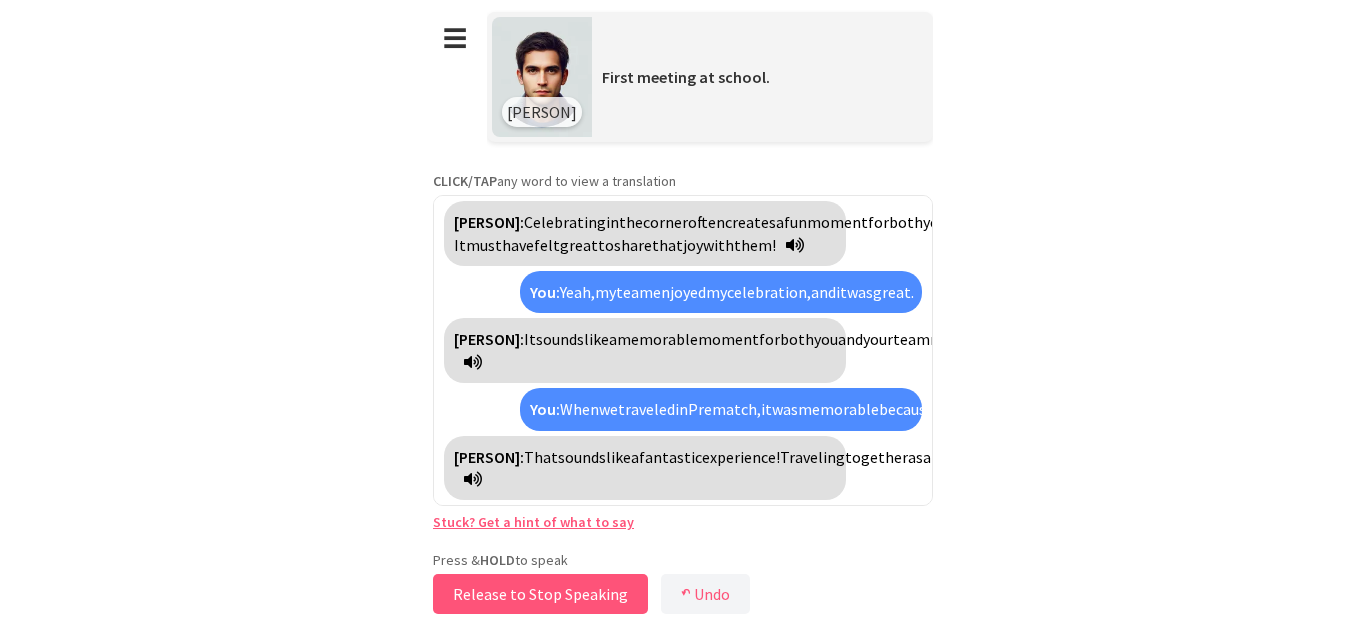 click on "Release to Stop Speaking" at bounding box center [540, 594] 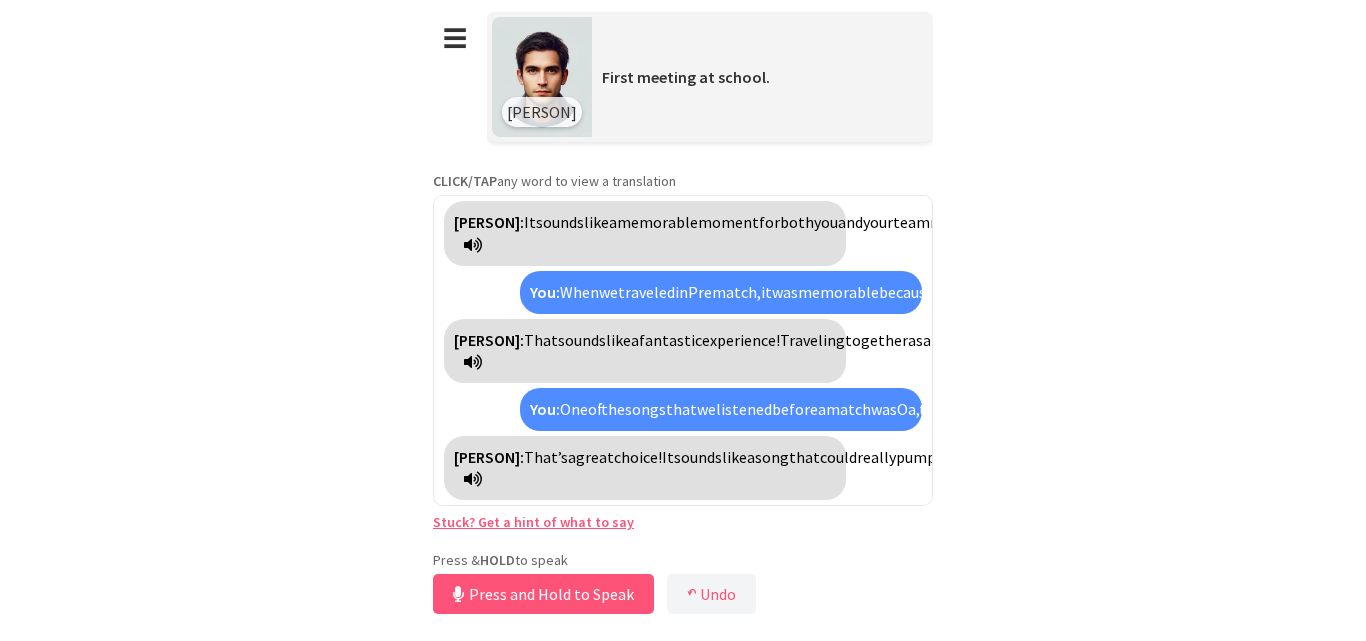scroll, scrollTop: 2462, scrollLeft: 0, axis: vertical 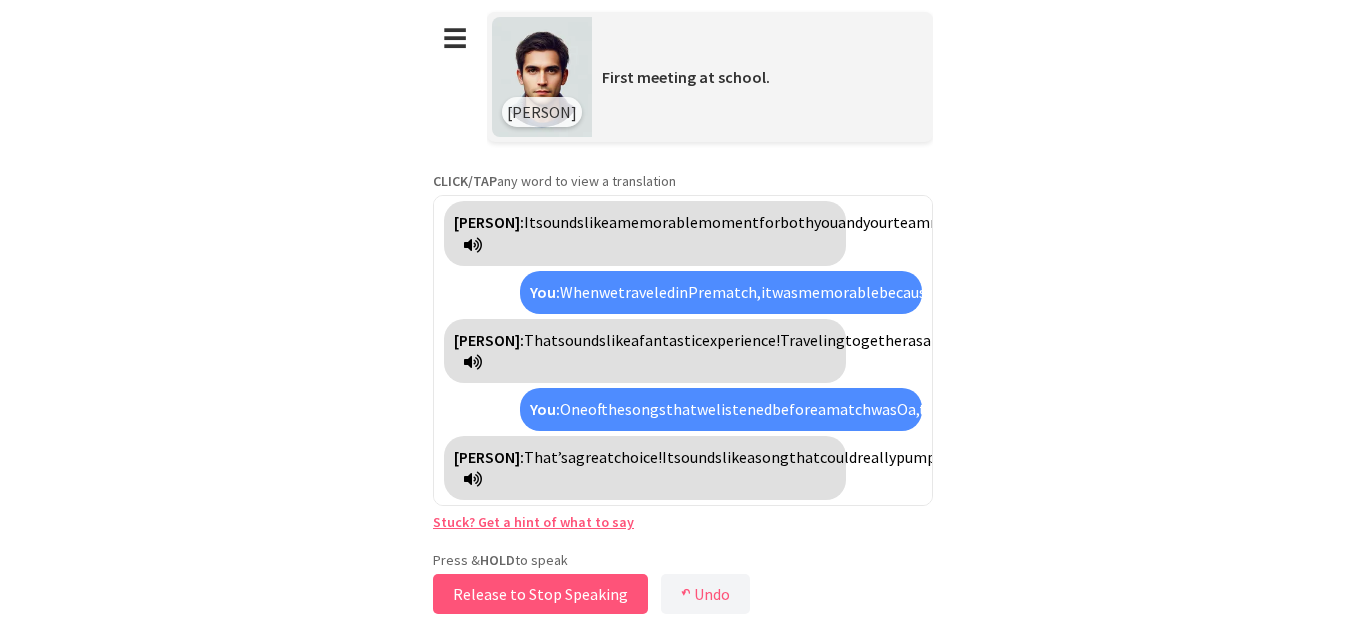 click on "Release to Stop Speaking" at bounding box center [540, 594] 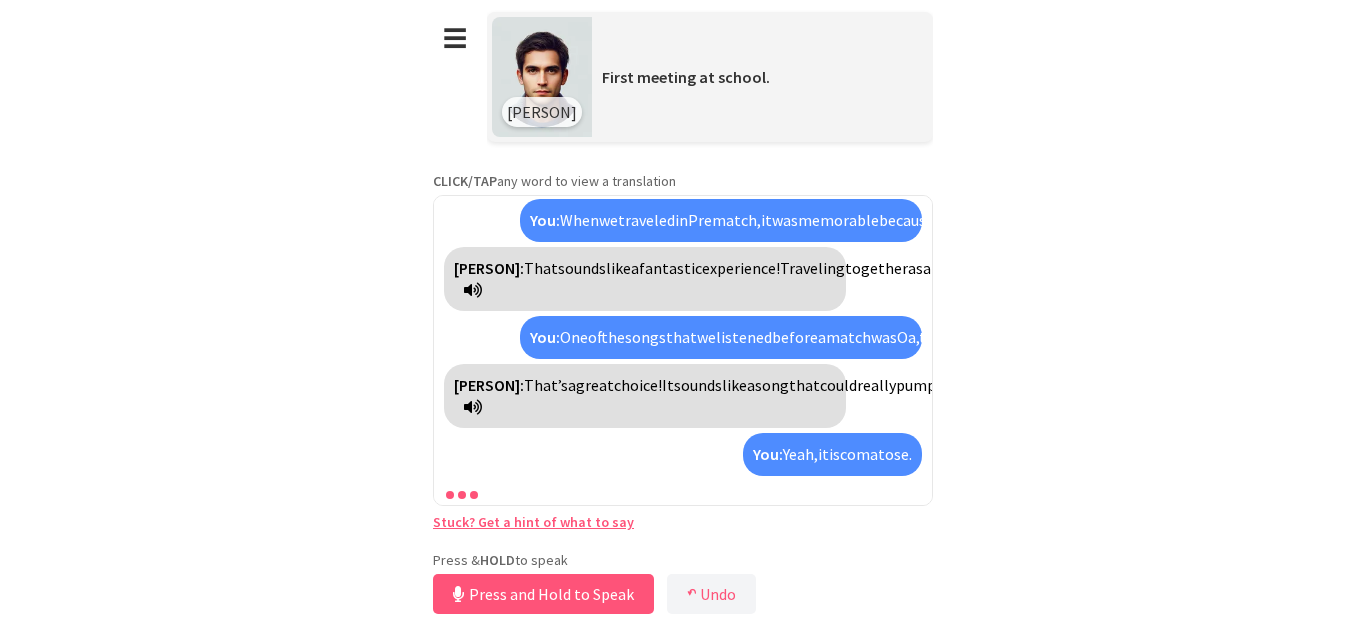 scroll, scrollTop: 2646, scrollLeft: 0, axis: vertical 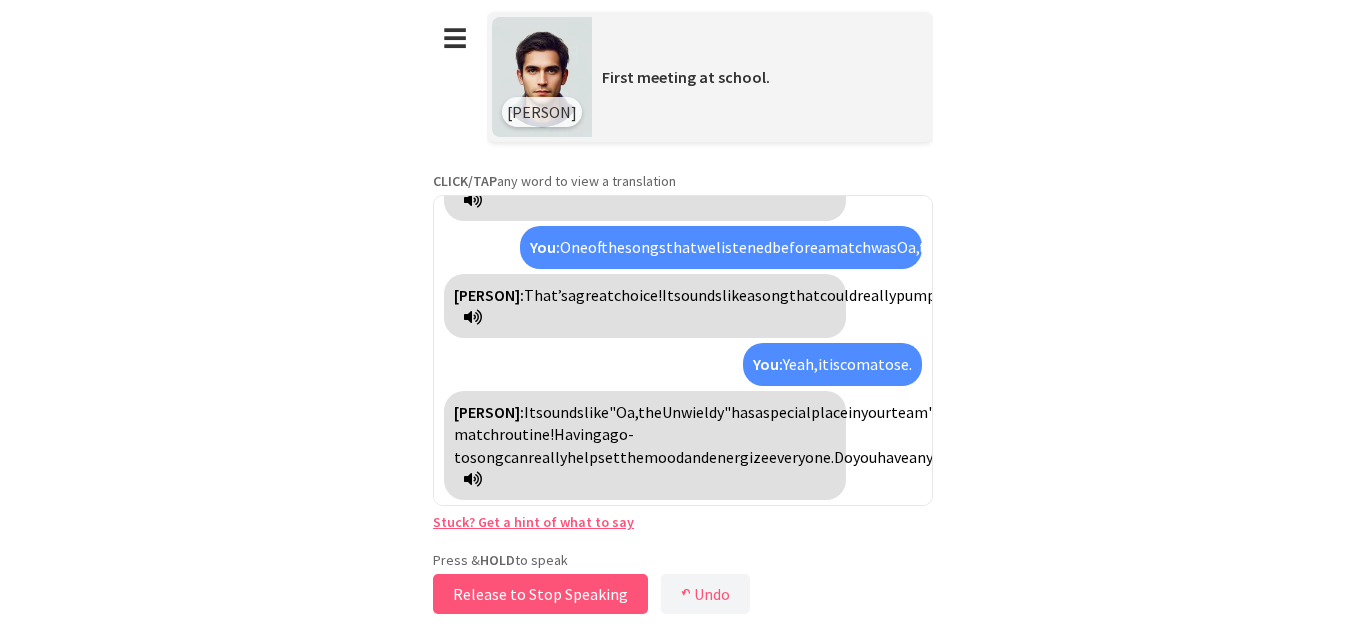 click on "Release to Stop Speaking" at bounding box center [540, 594] 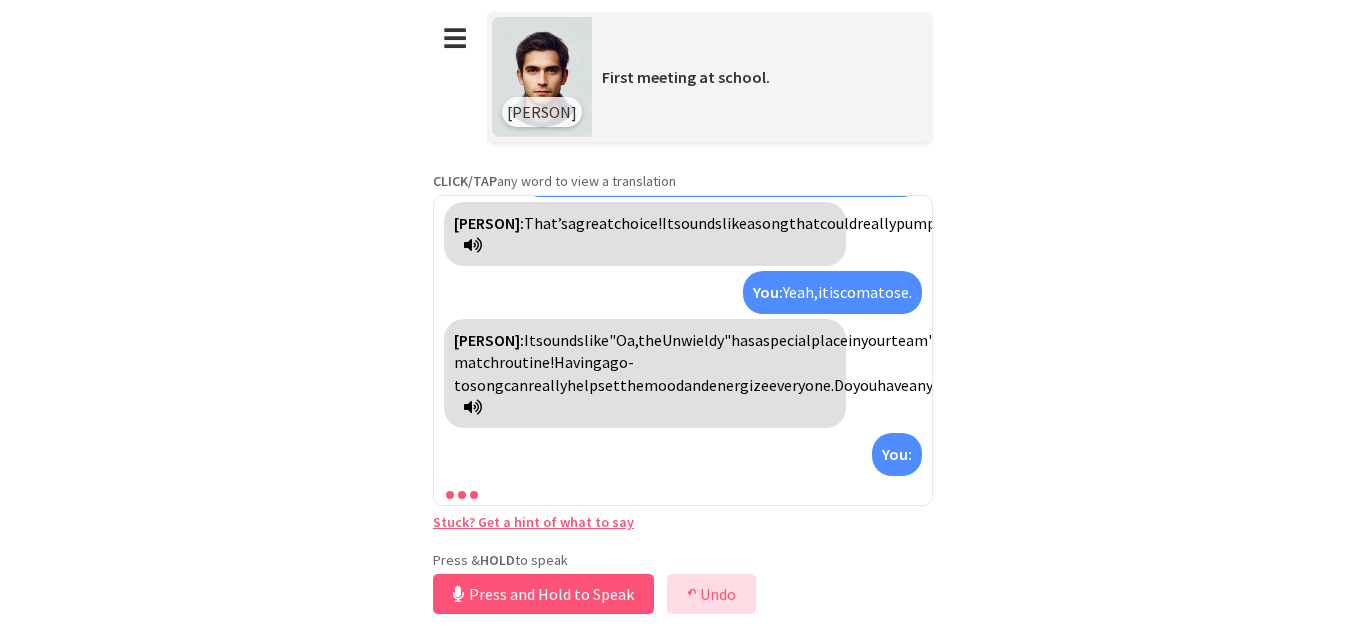 click on "↶  Undo" at bounding box center (711, 594) 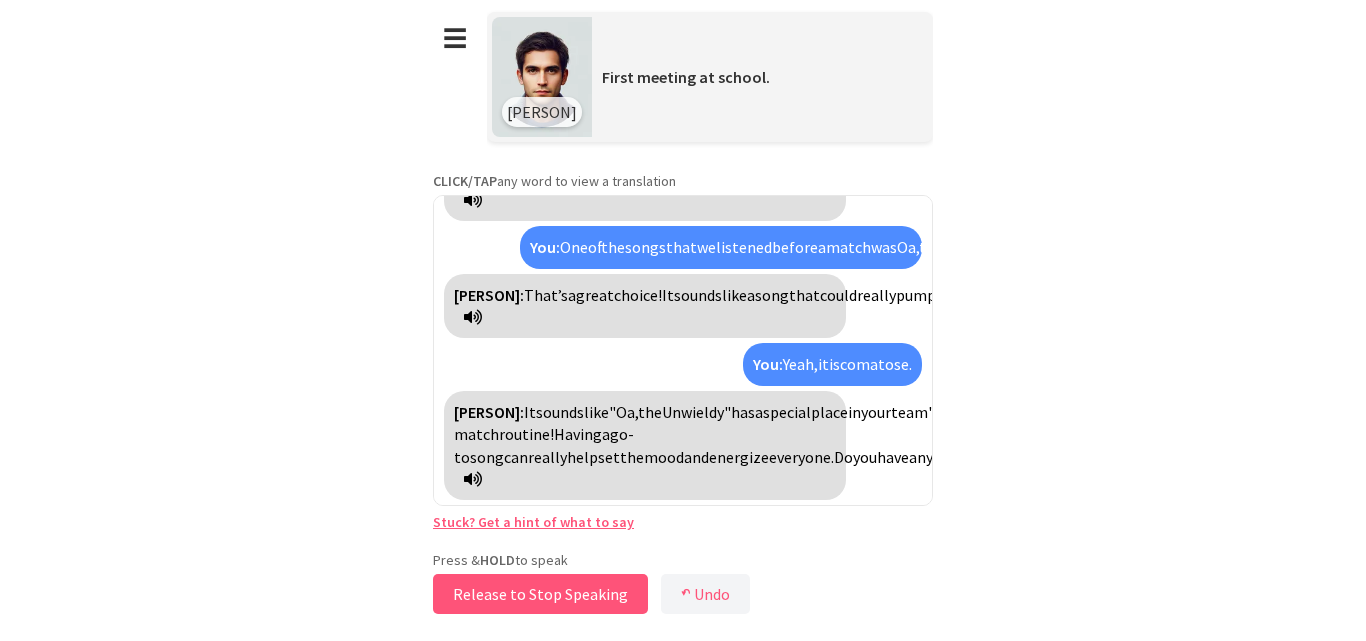 click on "Release to Stop Speaking" at bounding box center (540, 594) 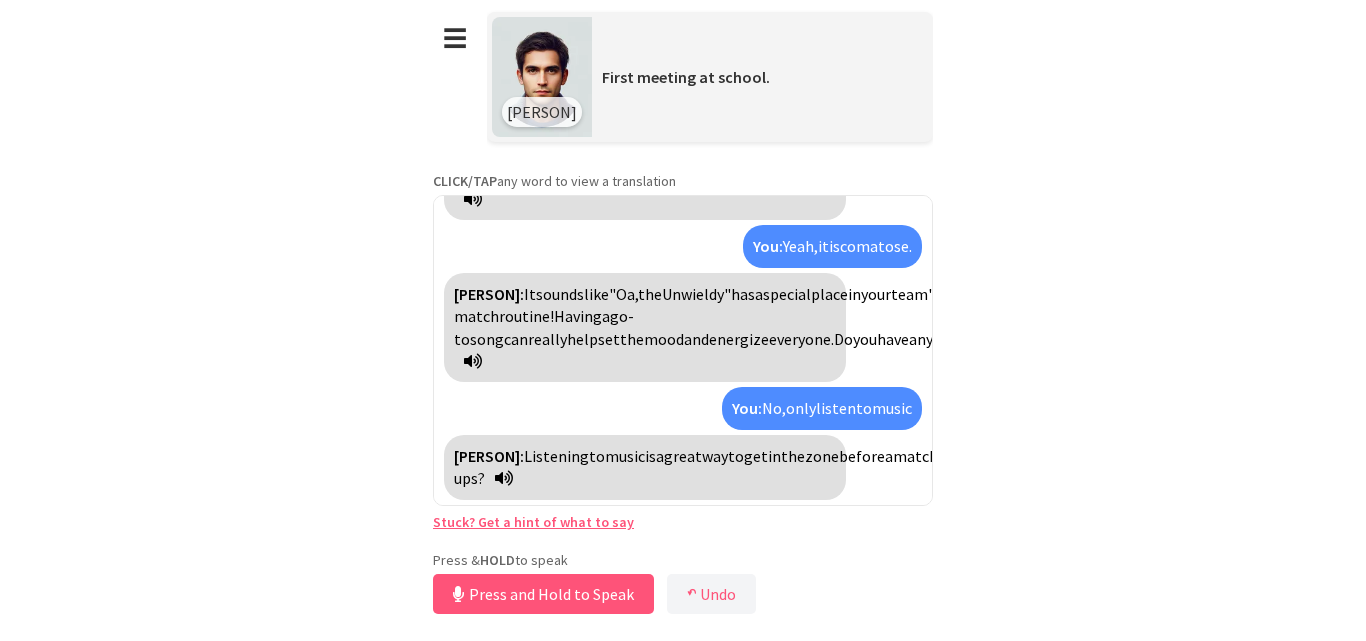 scroll, scrollTop: 2831, scrollLeft: 0, axis: vertical 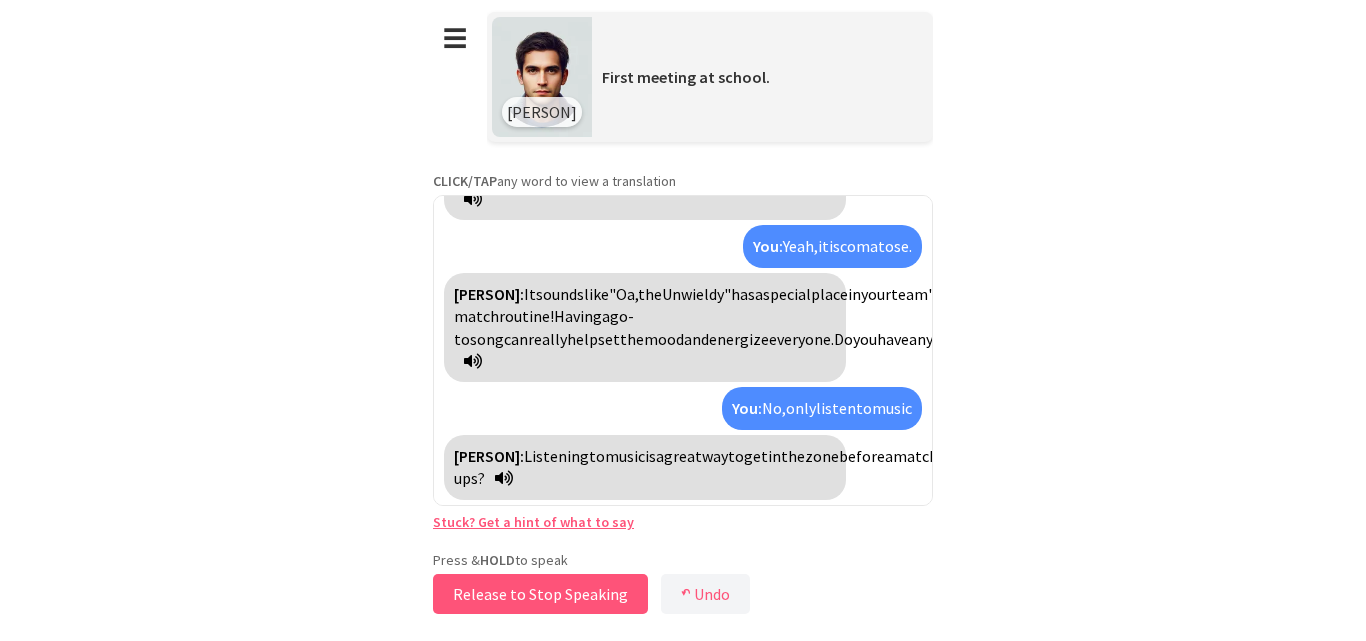 click on "Release to Stop Speaking" at bounding box center (540, 594) 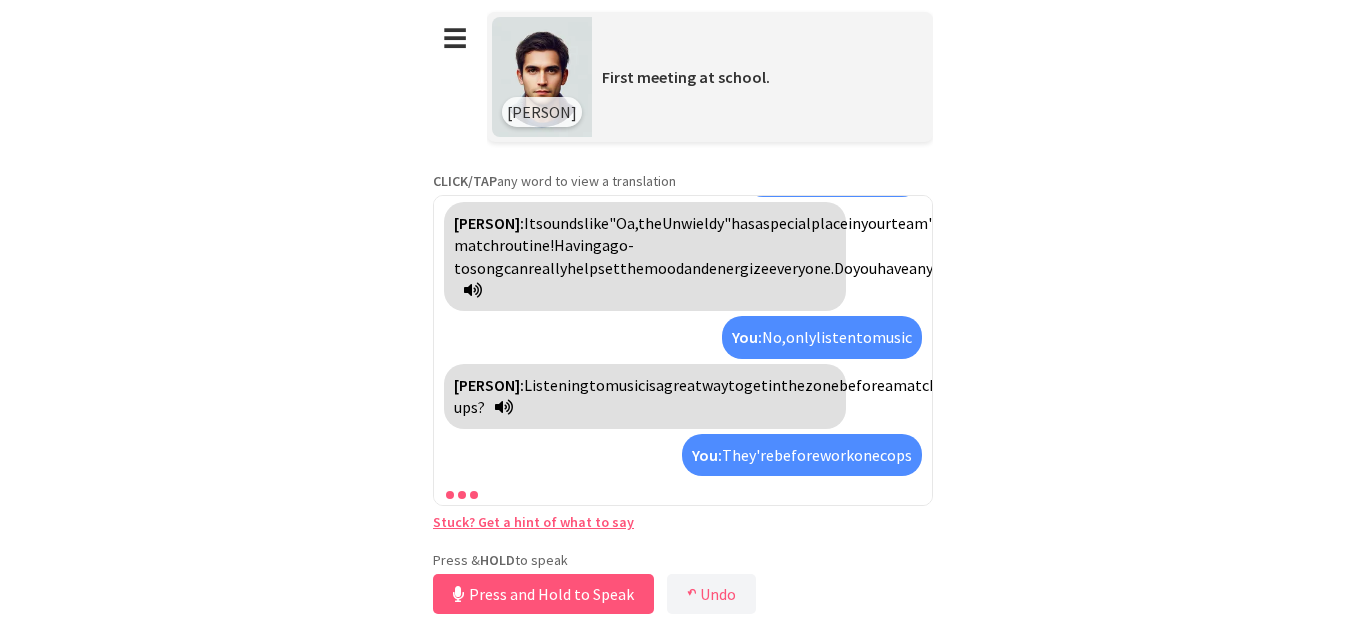 scroll, scrollTop: 3015, scrollLeft: 0, axis: vertical 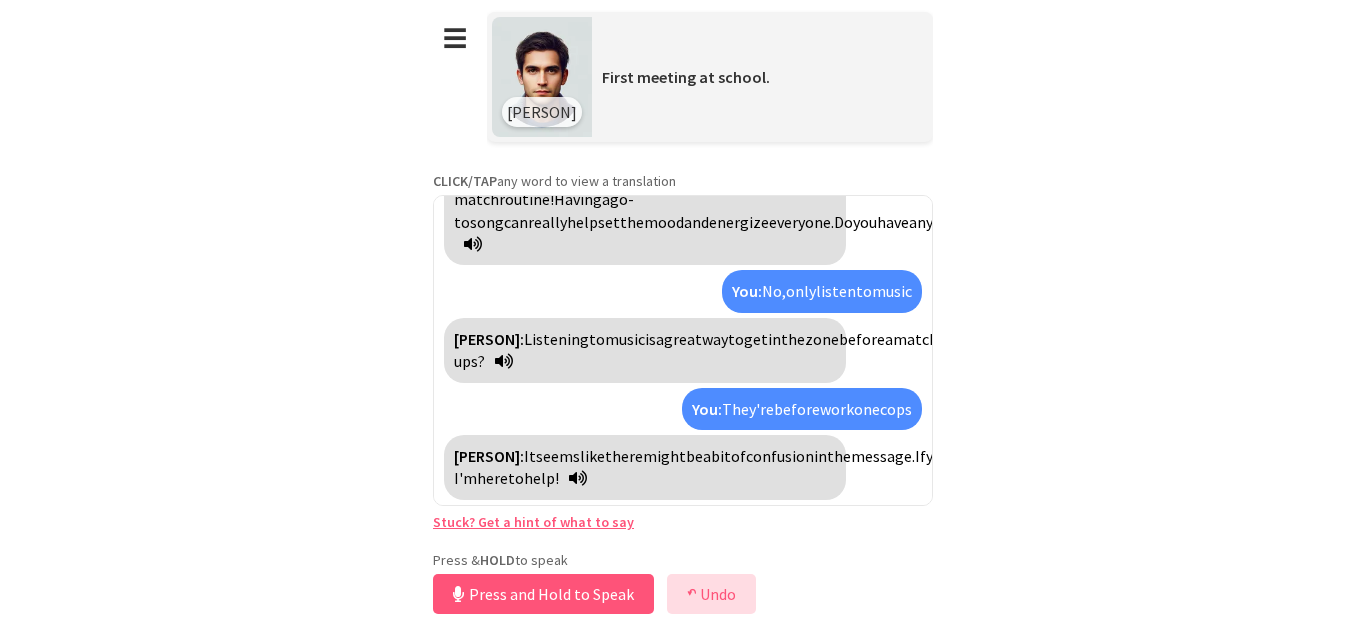 click on "↶  Undo" at bounding box center [711, 594] 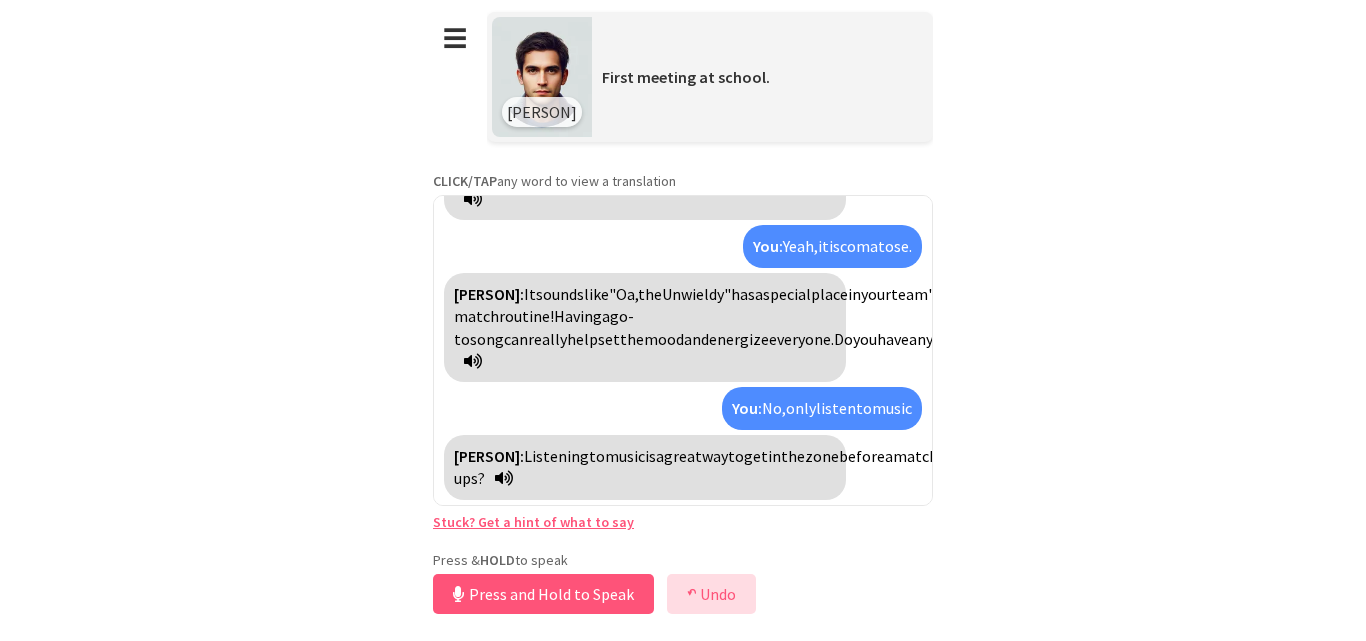 scroll, scrollTop: 2831, scrollLeft: 0, axis: vertical 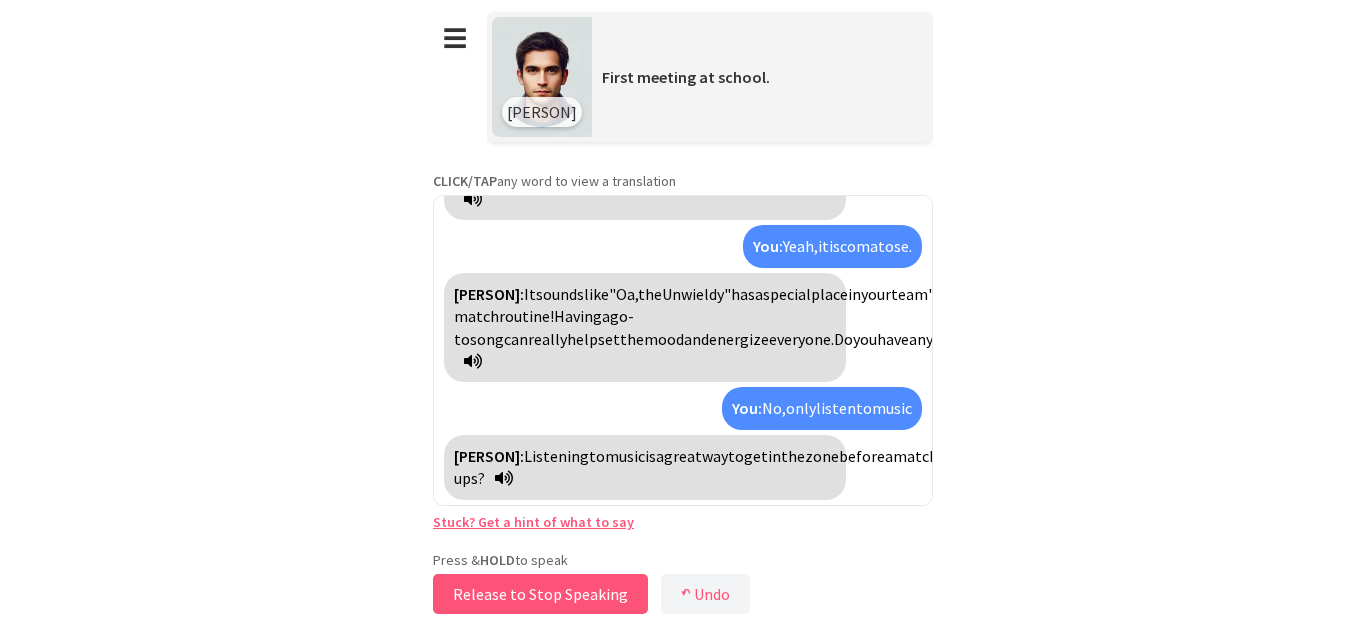 click on "Release to Stop Speaking" at bounding box center [540, 594] 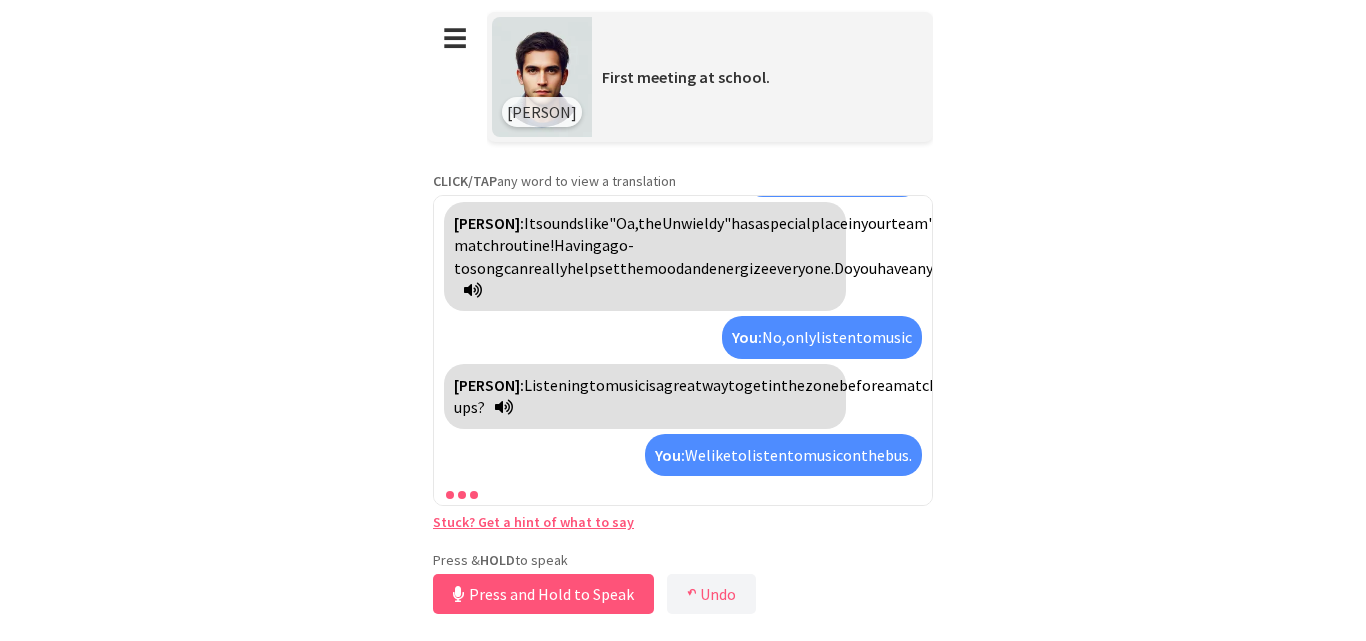 scroll, scrollTop: 3037, scrollLeft: 0, axis: vertical 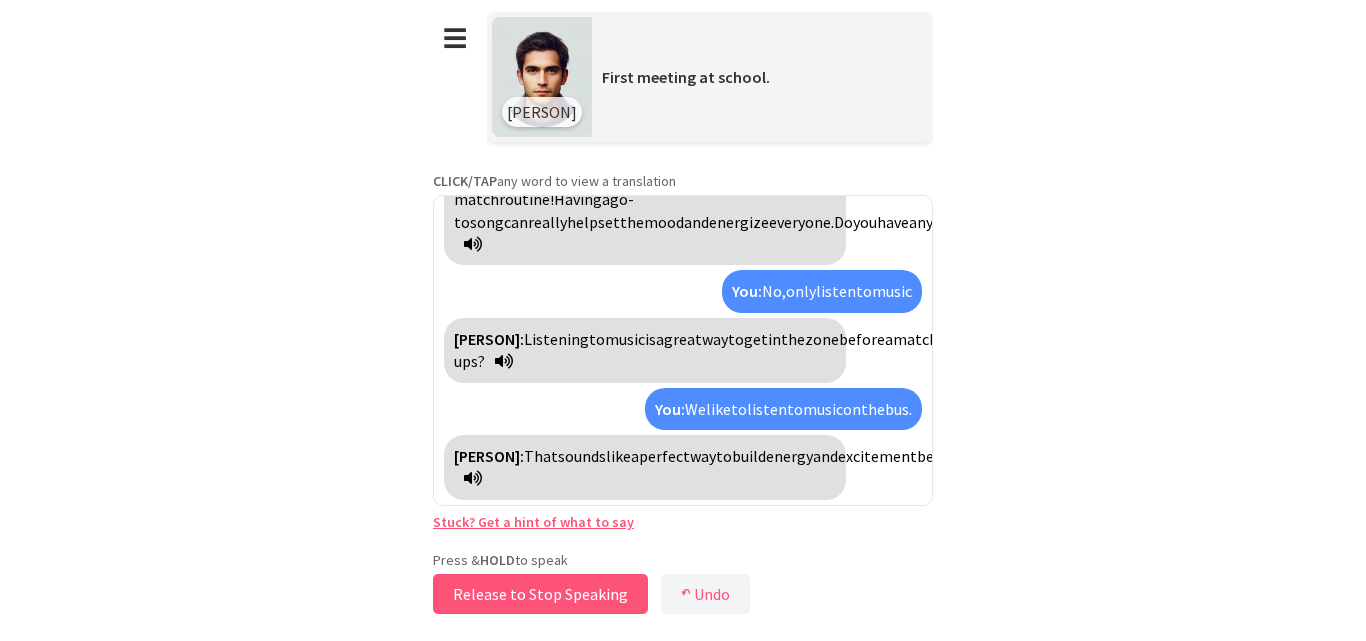 click on "Release to Stop Speaking" at bounding box center (540, 594) 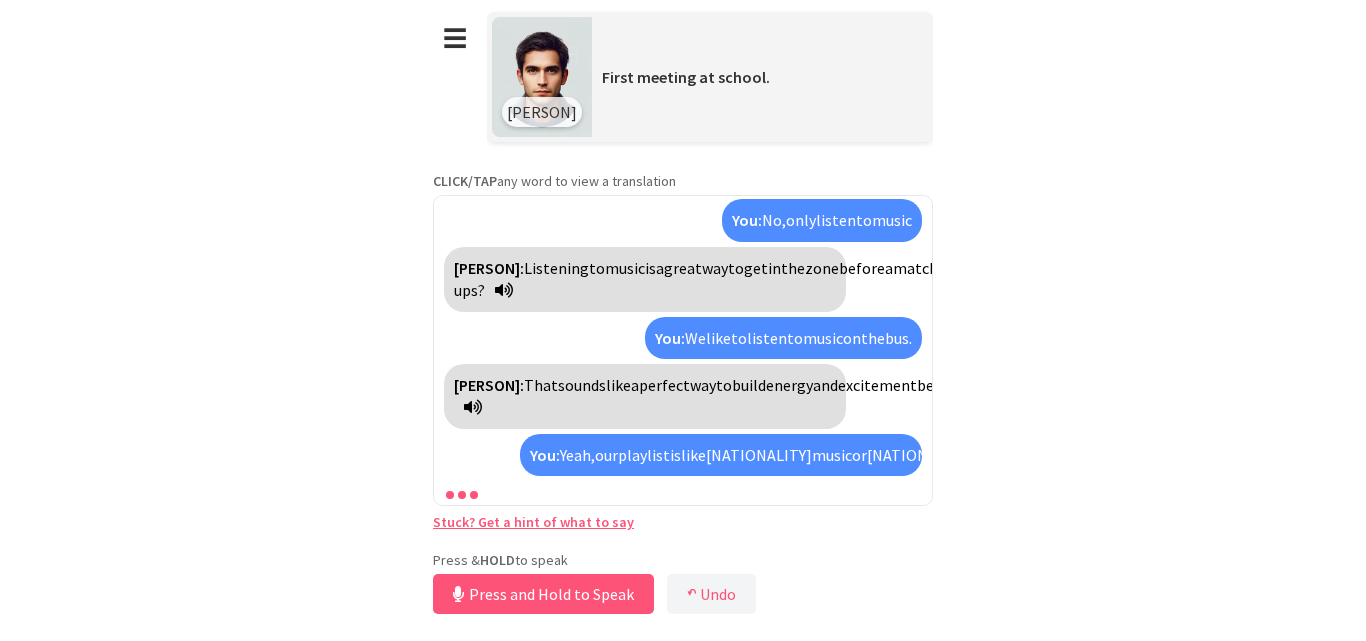 scroll, scrollTop: 3244, scrollLeft: 0, axis: vertical 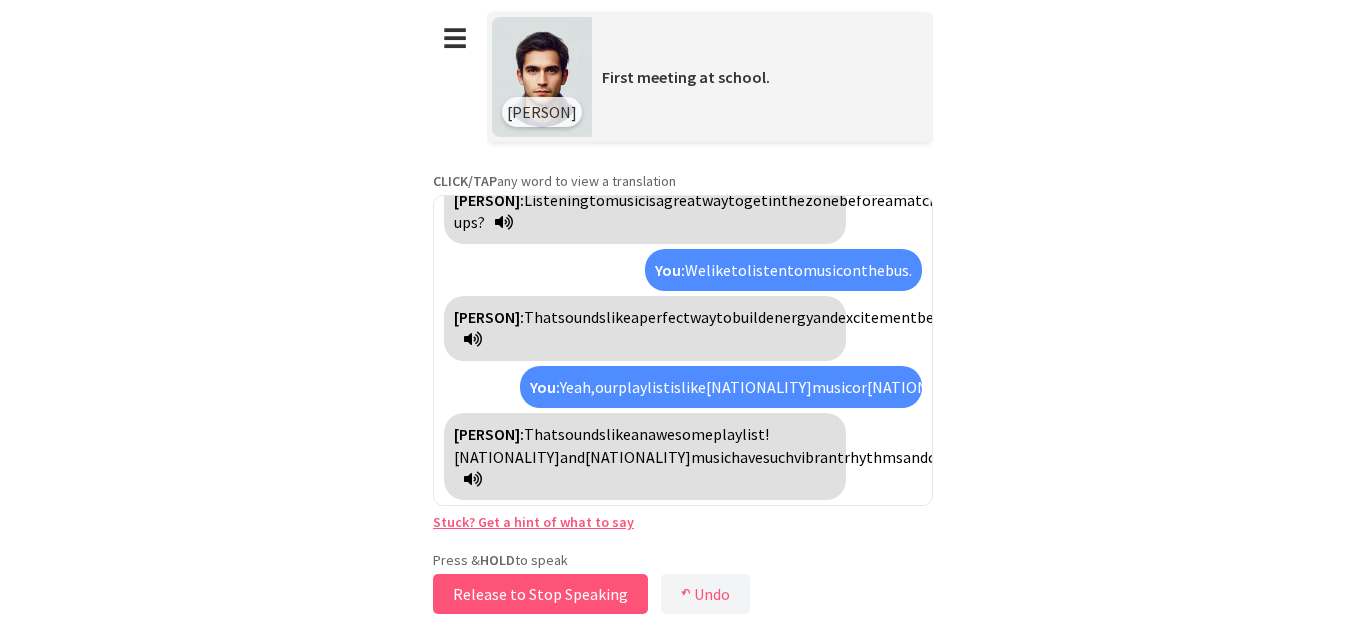 click on "Release to Stop Speaking" at bounding box center (540, 594) 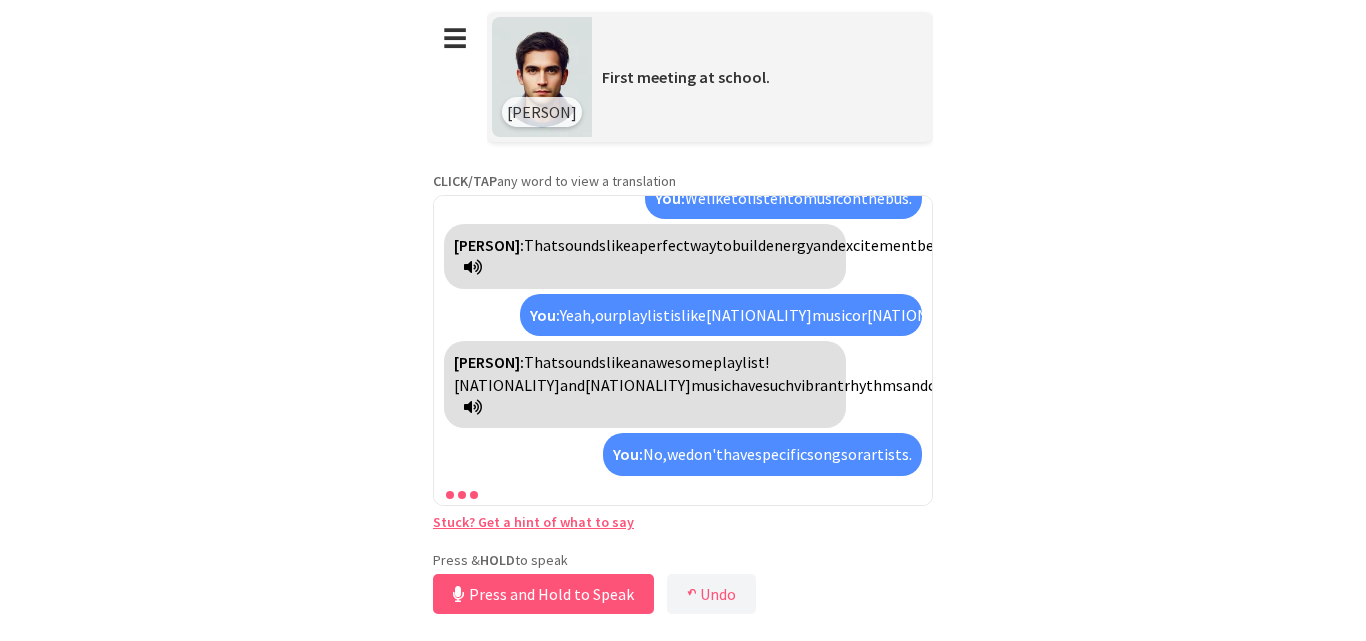 scroll, scrollTop: 3451, scrollLeft: 0, axis: vertical 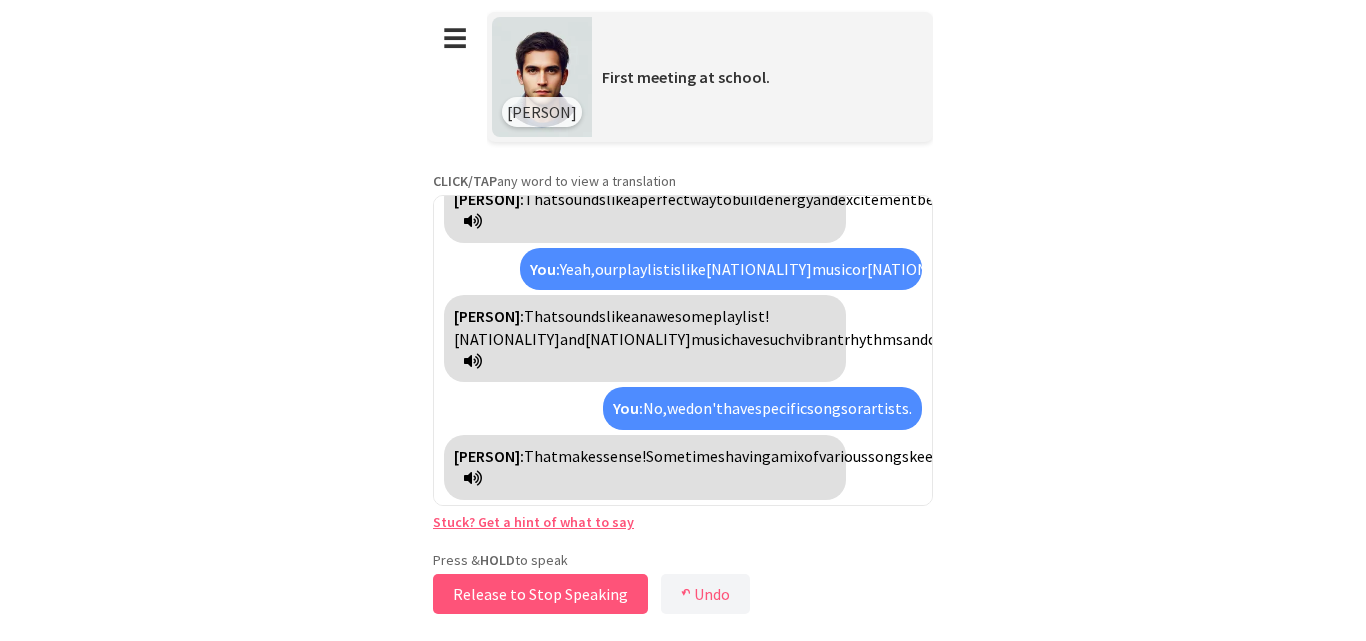 click on "Release to Stop Speaking" at bounding box center [540, 594] 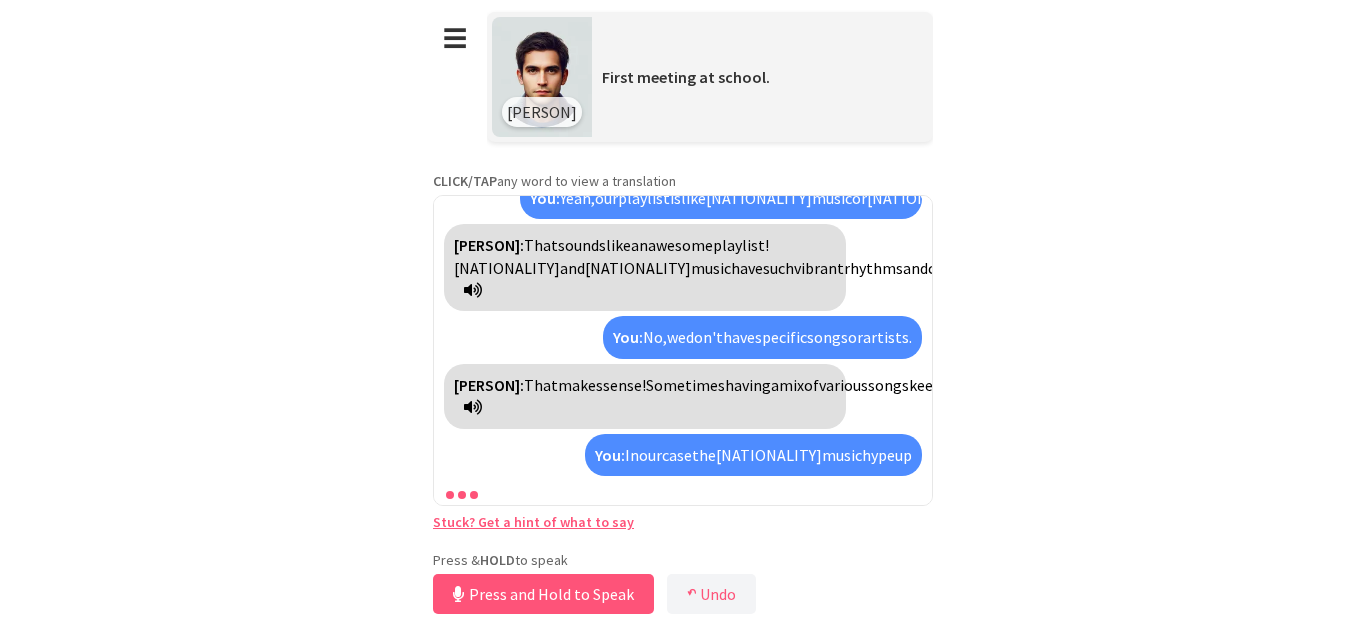 scroll, scrollTop: 3702, scrollLeft: 0, axis: vertical 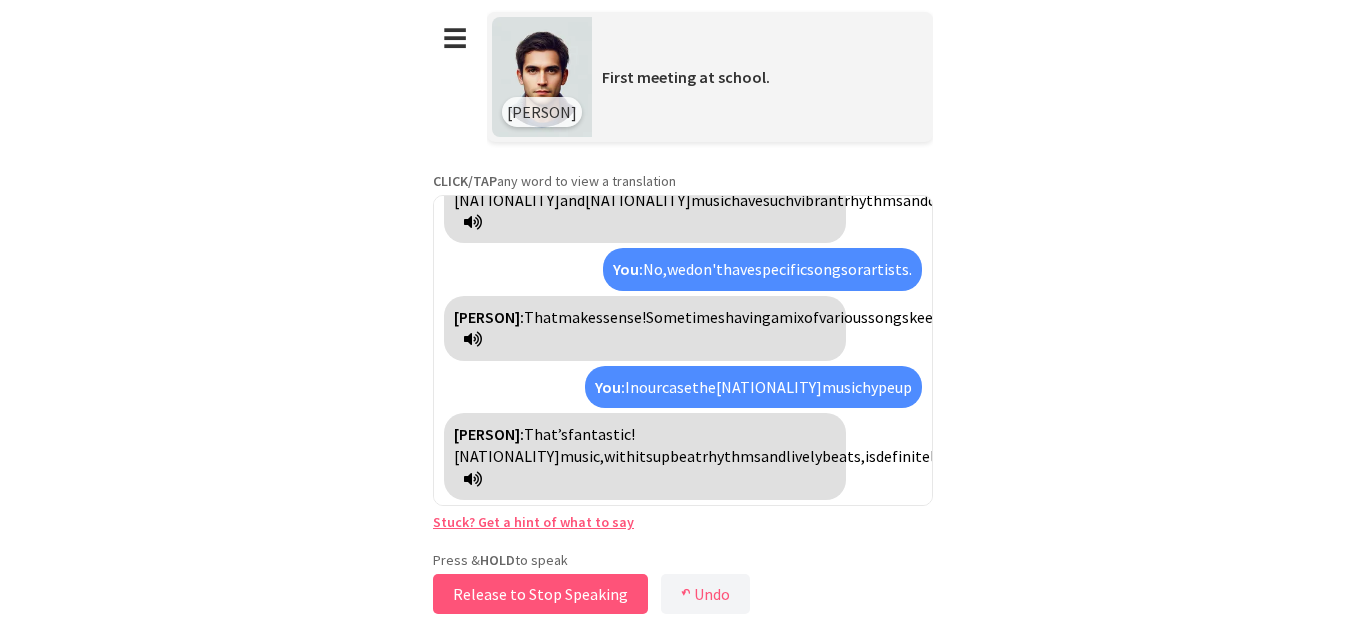 drag, startPoint x: 608, startPoint y: 592, endPoint x: 617, endPoint y: 584, distance: 12.0415945 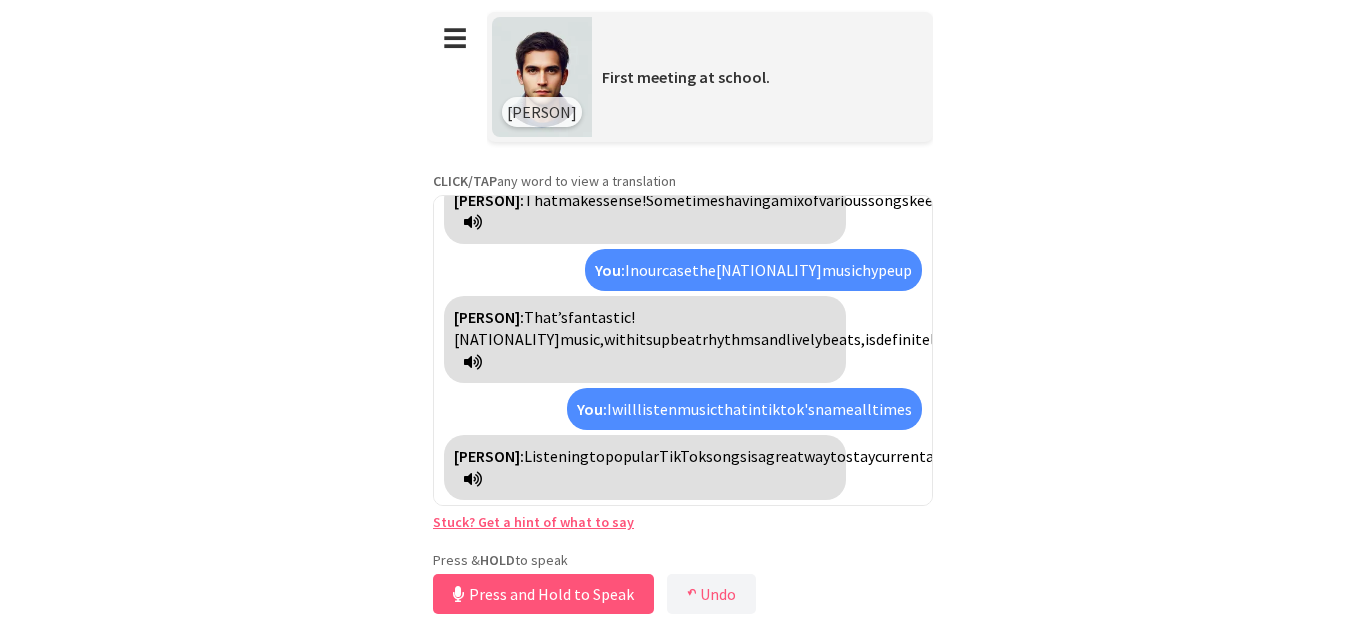 scroll, scrollTop: 3909, scrollLeft: 0, axis: vertical 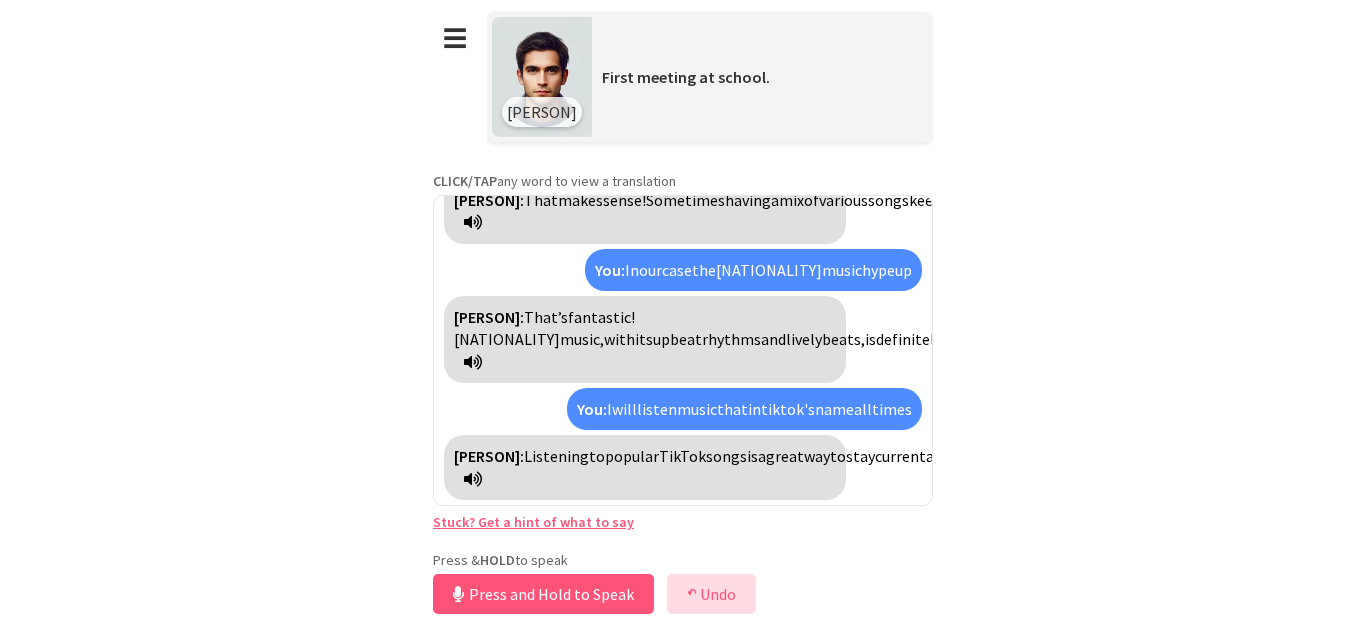 click on "↶  Undo" at bounding box center [711, 594] 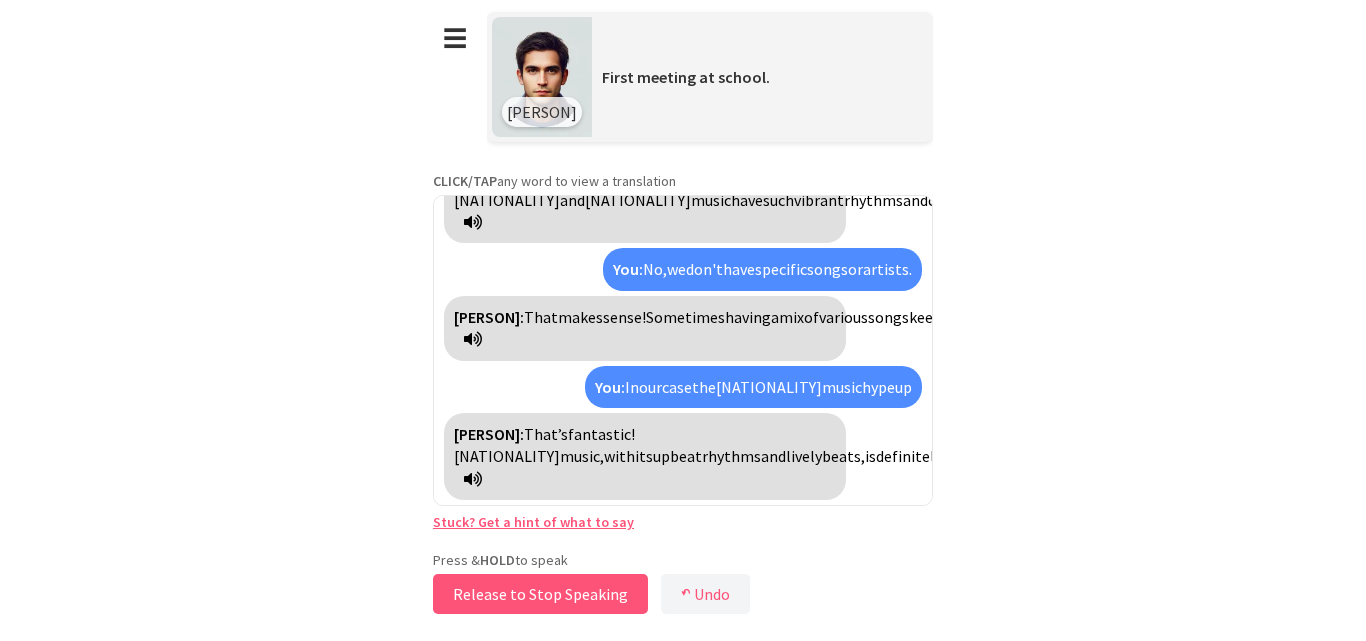 click on "Release to Stop Speaking" at bounding box center (540, 594) 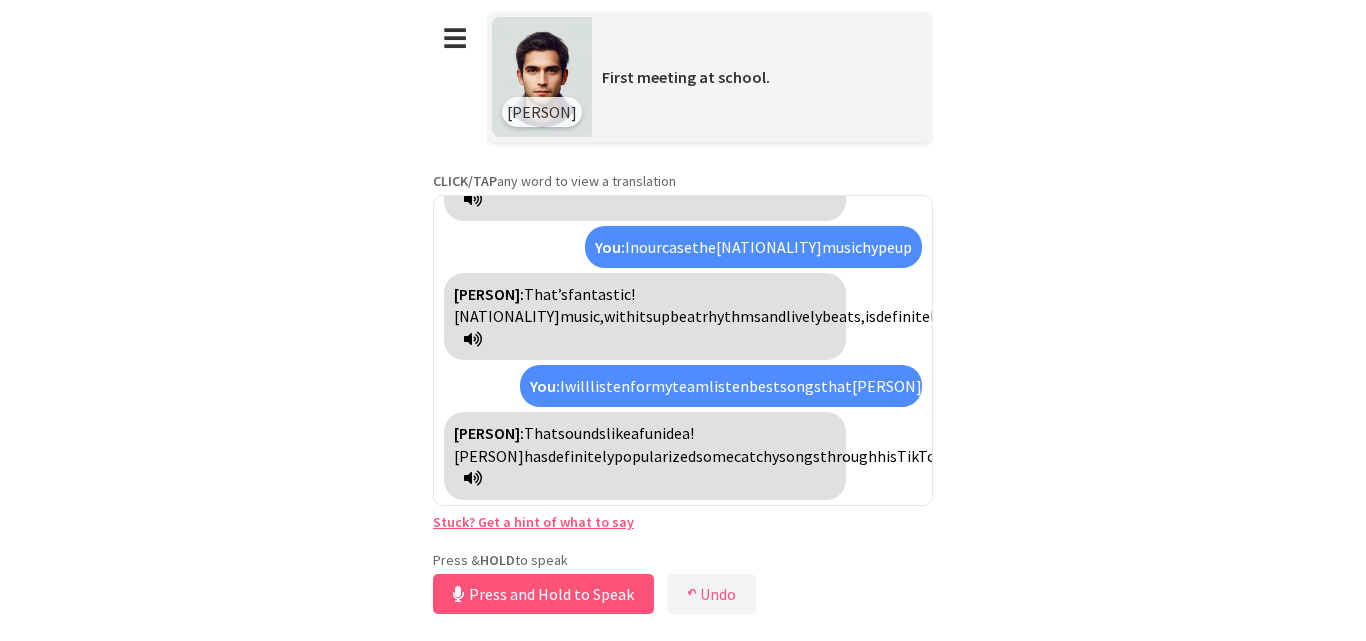scroll, scrollTop: 3932, scrollLeft: 0, axis: vertical 